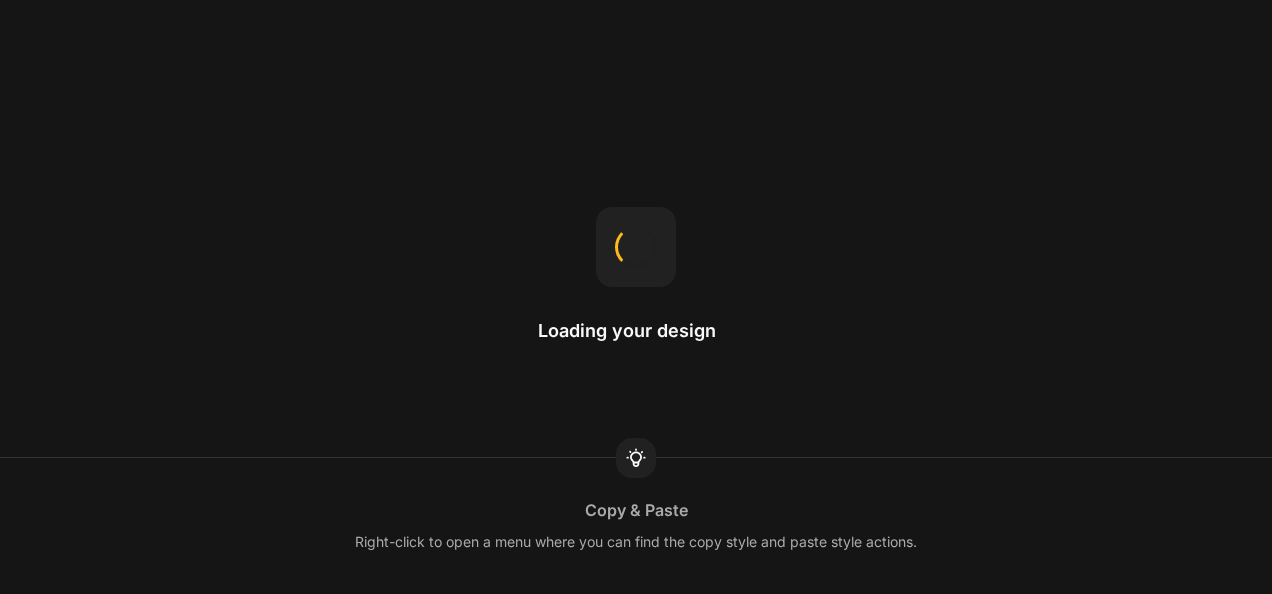 scroll, scrollTop: 0, scrollLeft: 0, axis: both 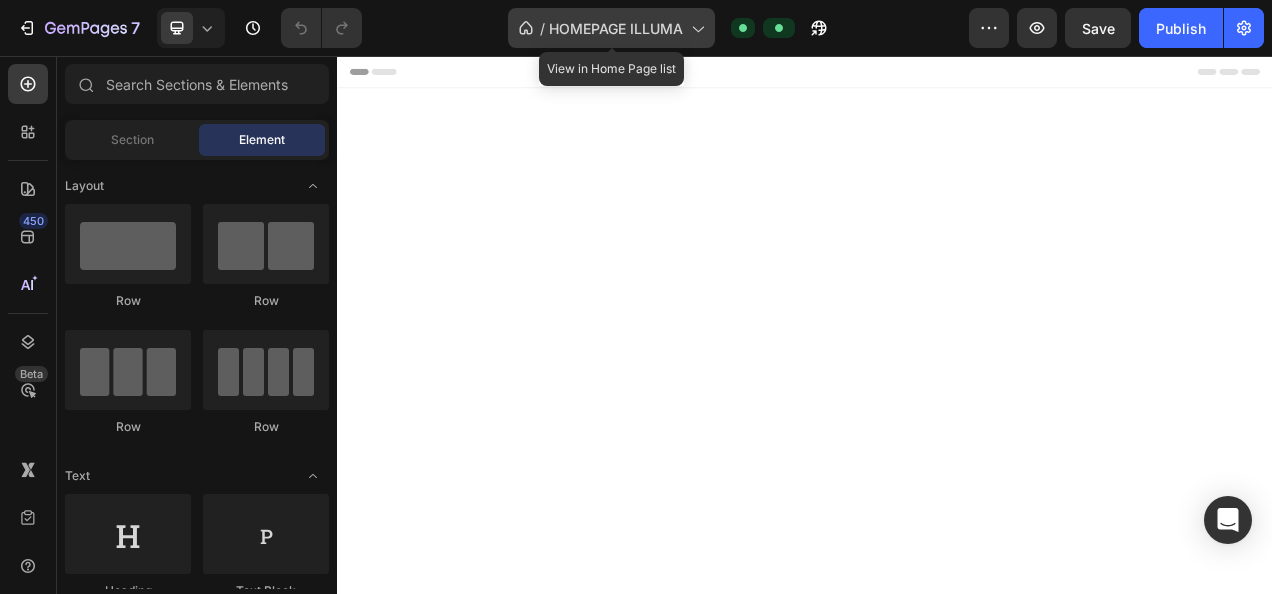 click on "/  HOMEPAGE ILLUMA" 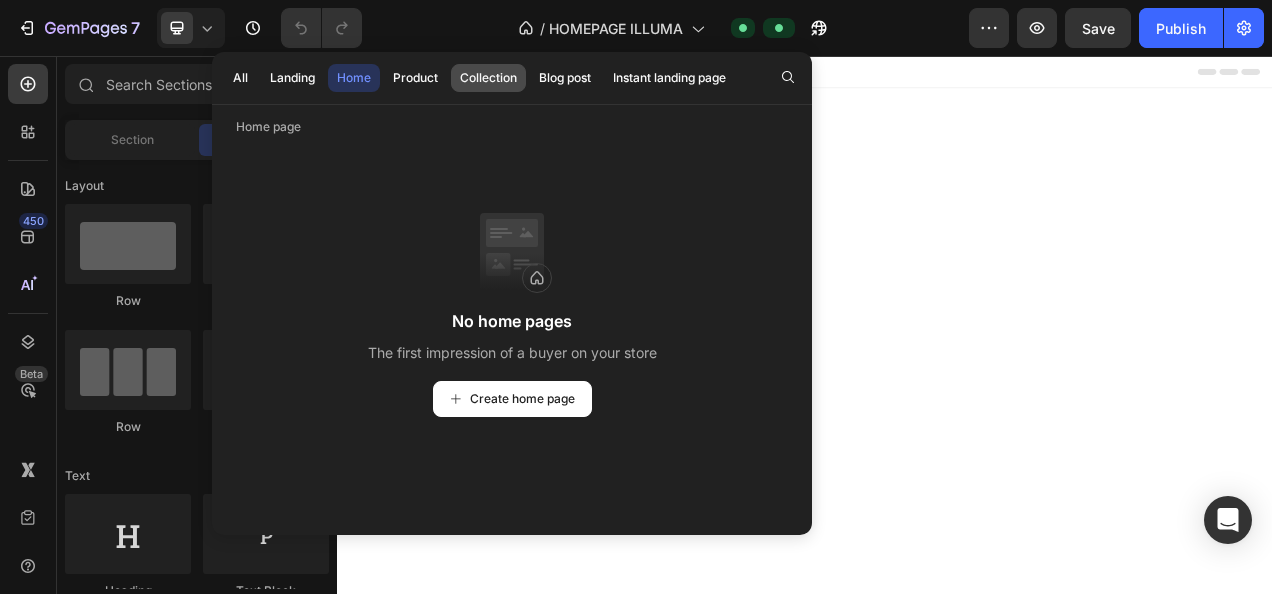 click on "Collection" at bounding box center (488, 78) 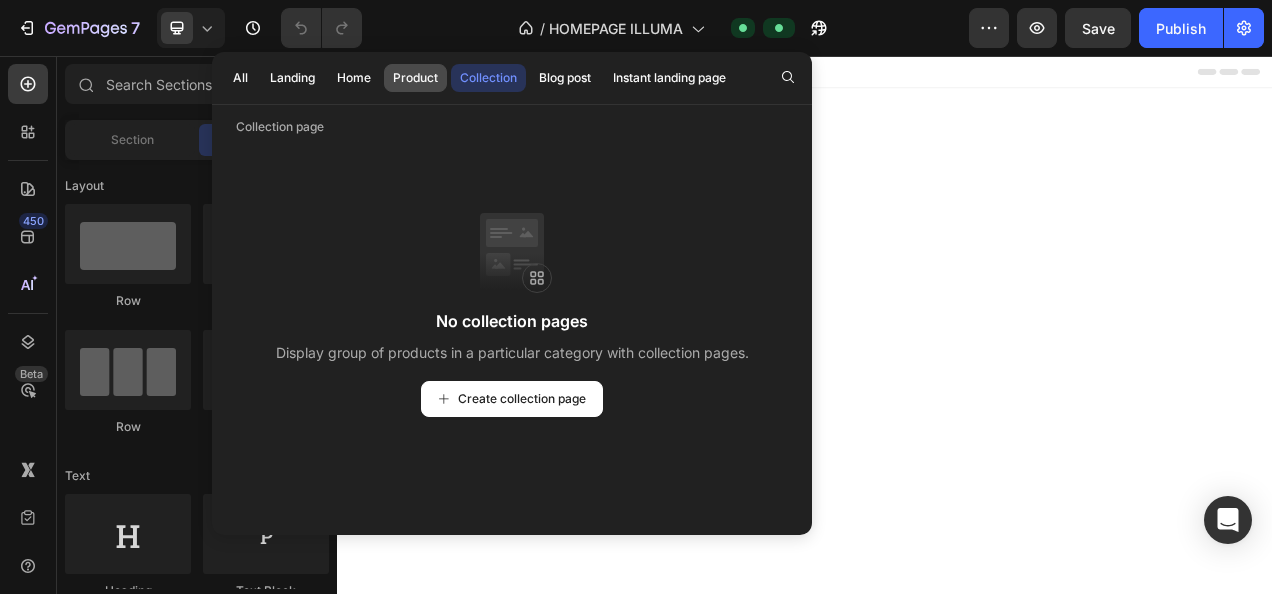 click on "Product" at bounding box center (415, 78) 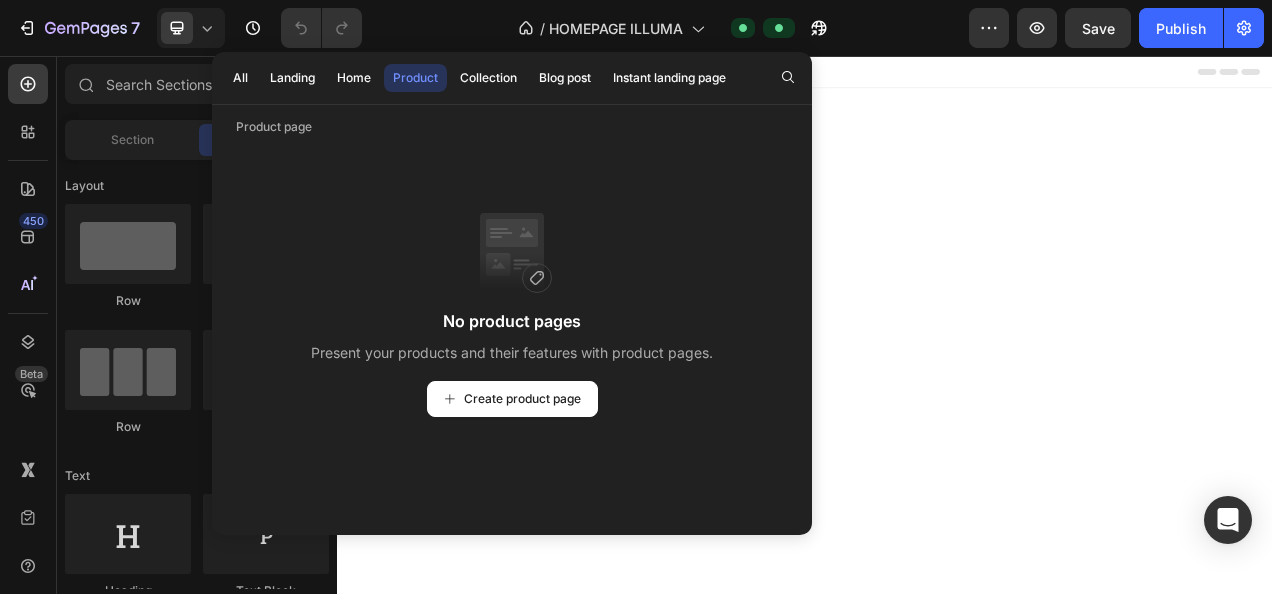 scroll, scrollTop: 0, scrollLeft: 0, axis: both 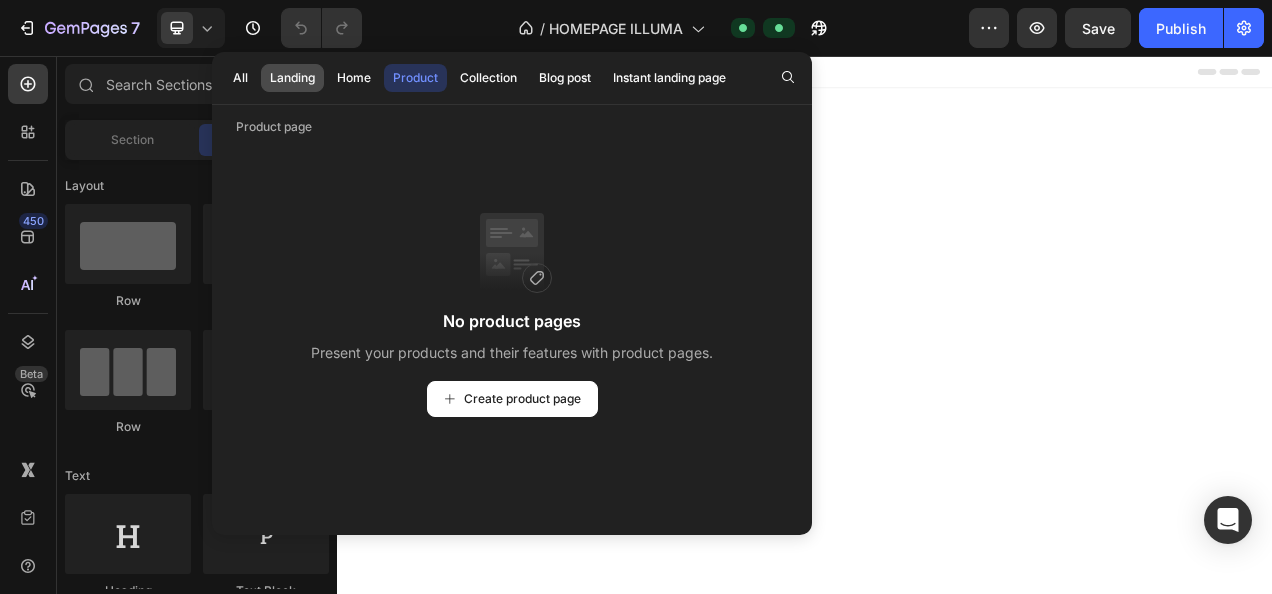 click on "Landing" at bounding box center (292, 78) 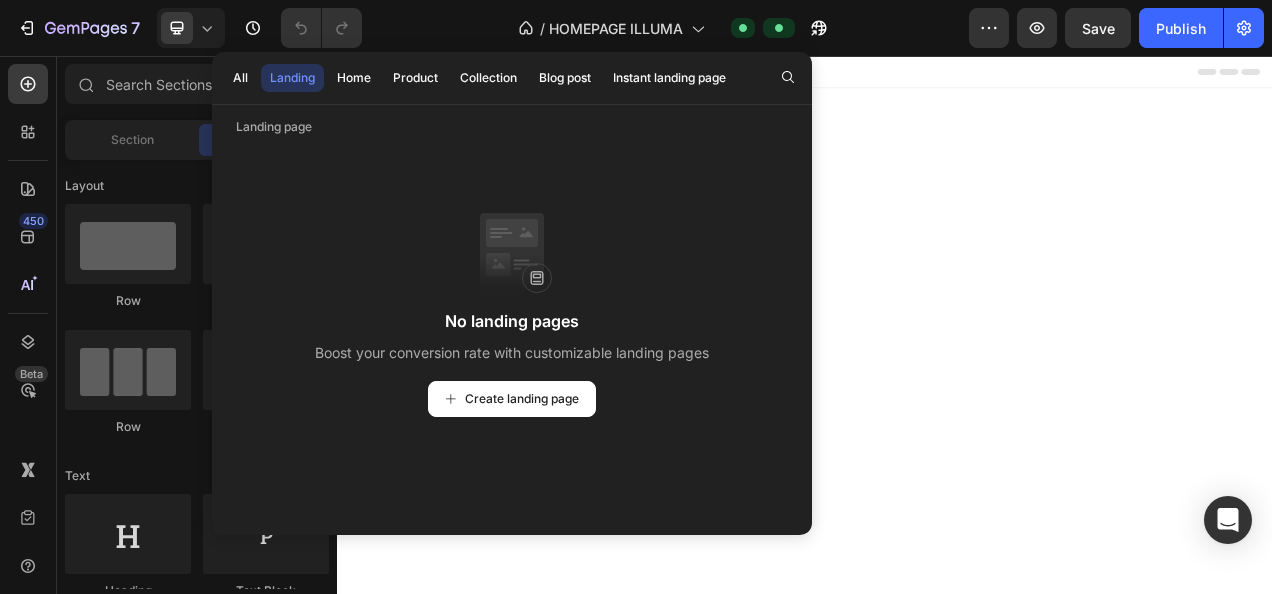 click on "Landing" at bounding box center [292, 78] 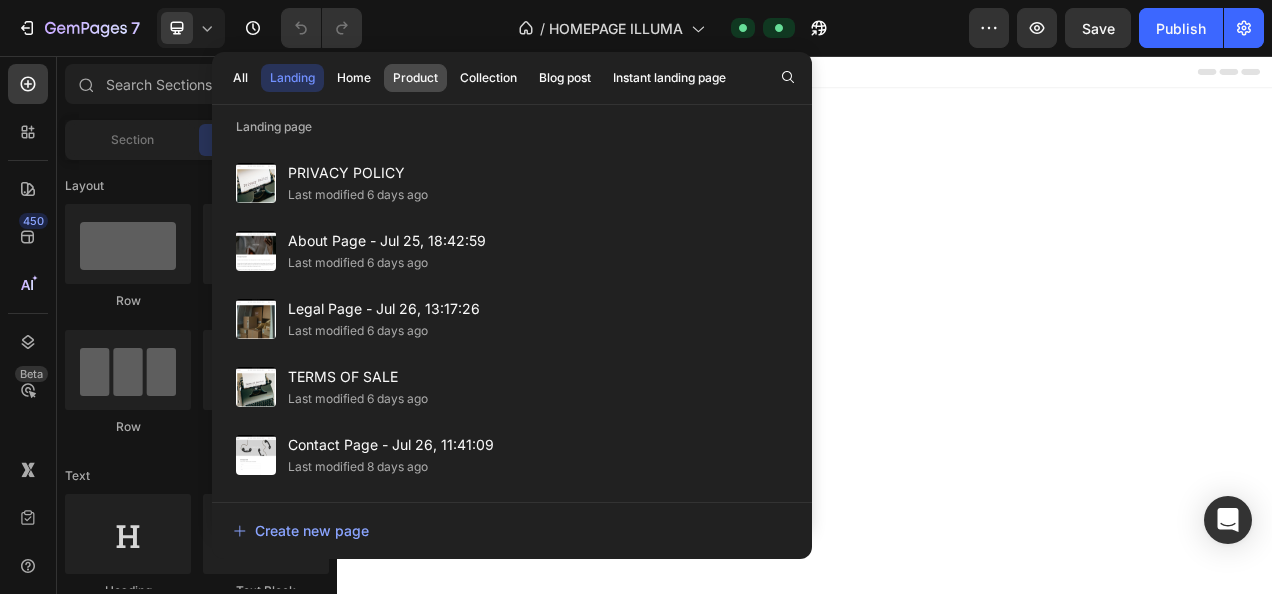 click on "Product" at bounding box center [415, 78] 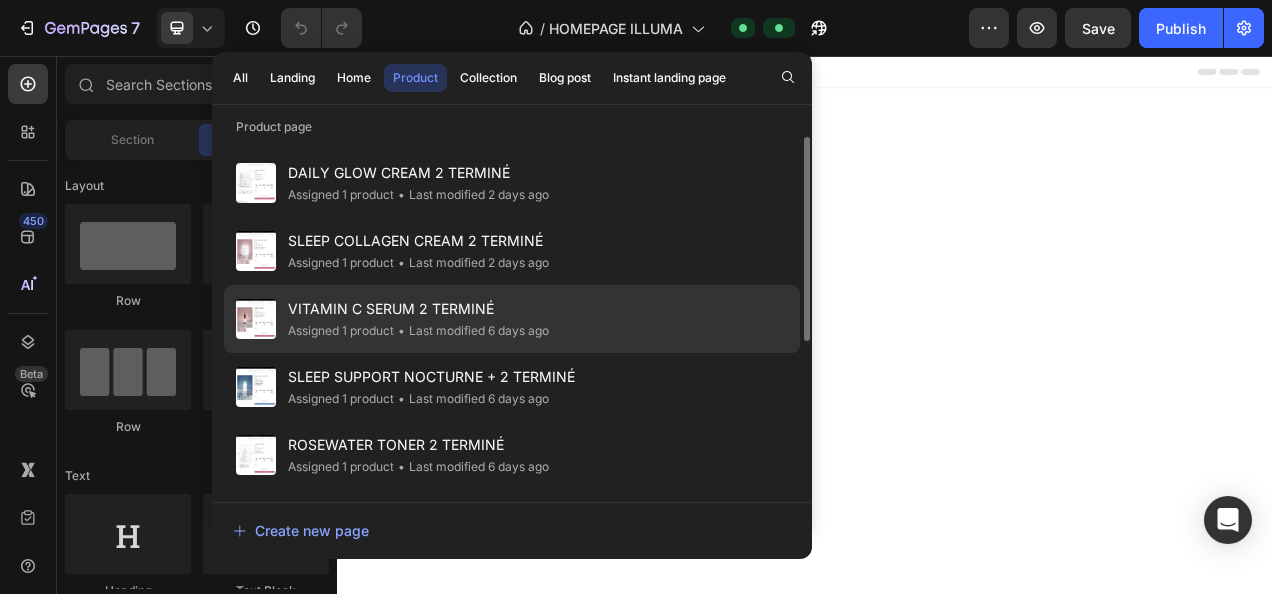 scroll, scrollTop: 267, scrollLeft: 0, axis: vertical 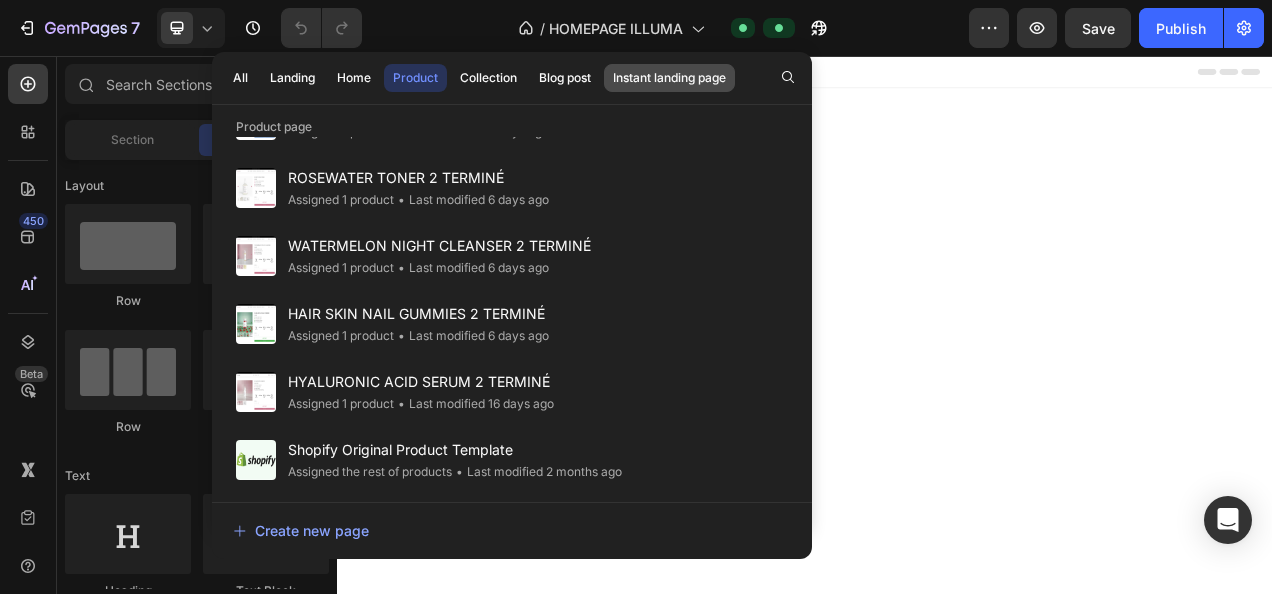 click on "Instant landing page" at bounding box center [669, 78] 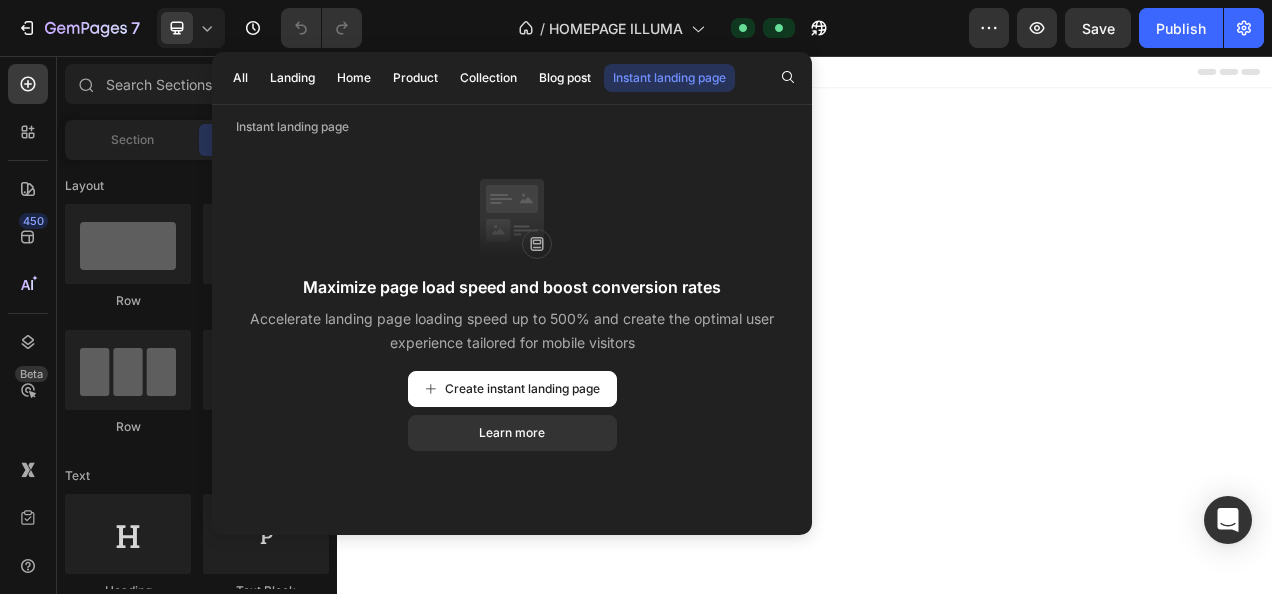 scroll, scrollTop: 0, scrollLeft: 0, axis: both 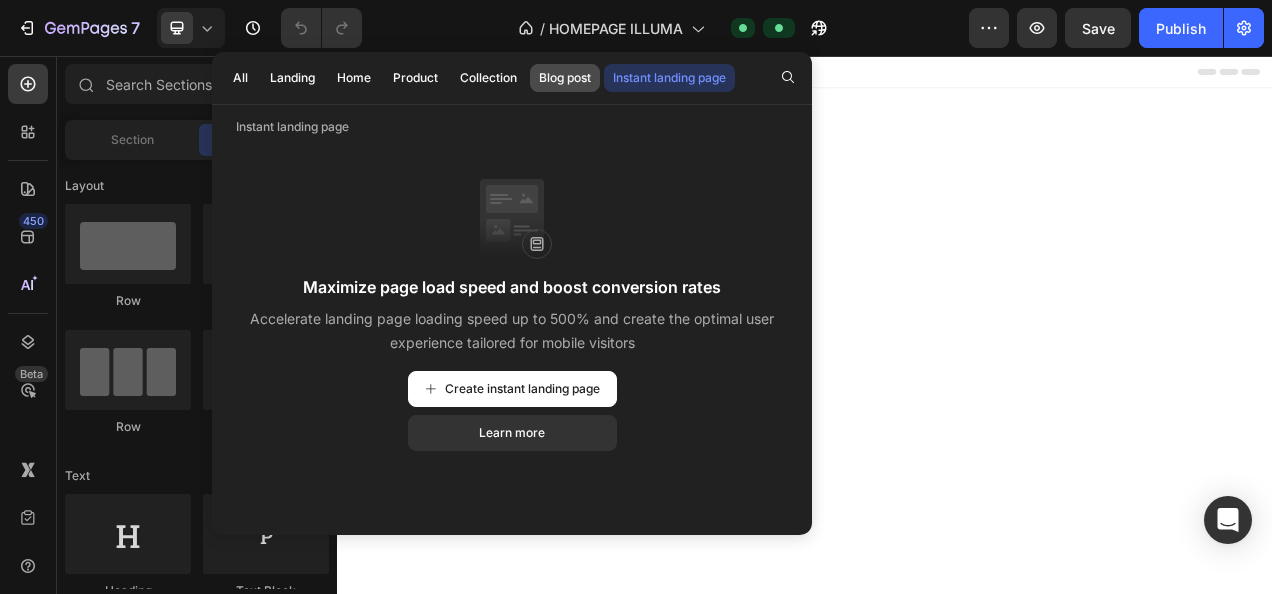 click on "Blog post" 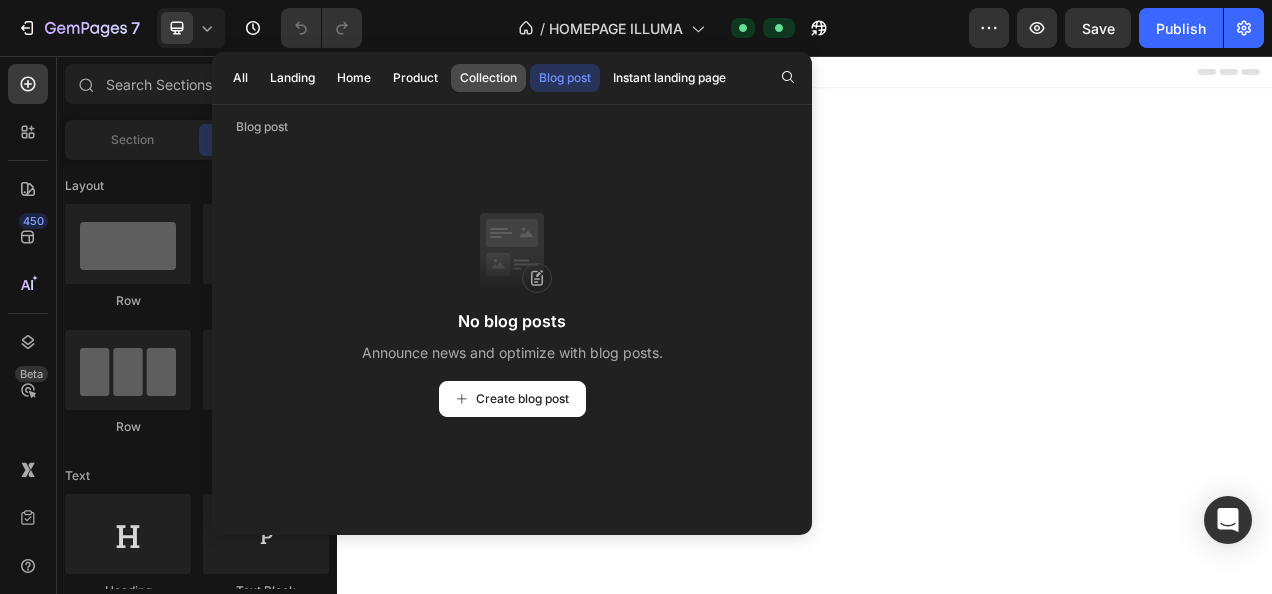click on "Collection" at bounding box center [488, 78] 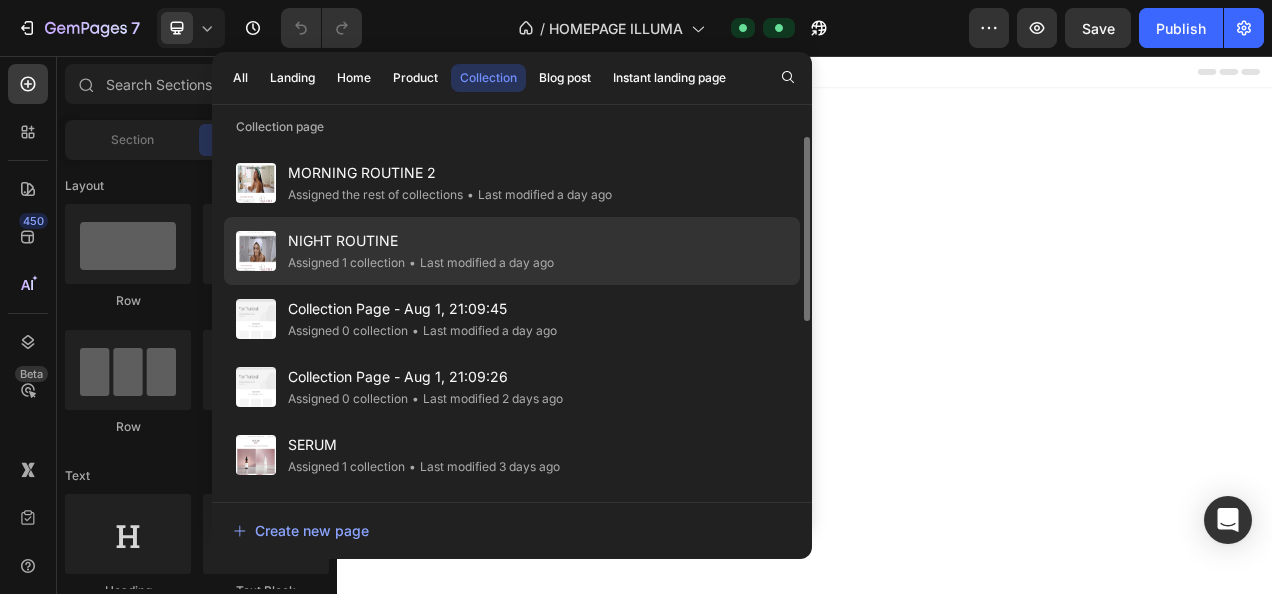 drag, startPoint x: 338, startPoint y: 234, endPoint x: 299, endPoint y: 248, distance: 41.4367 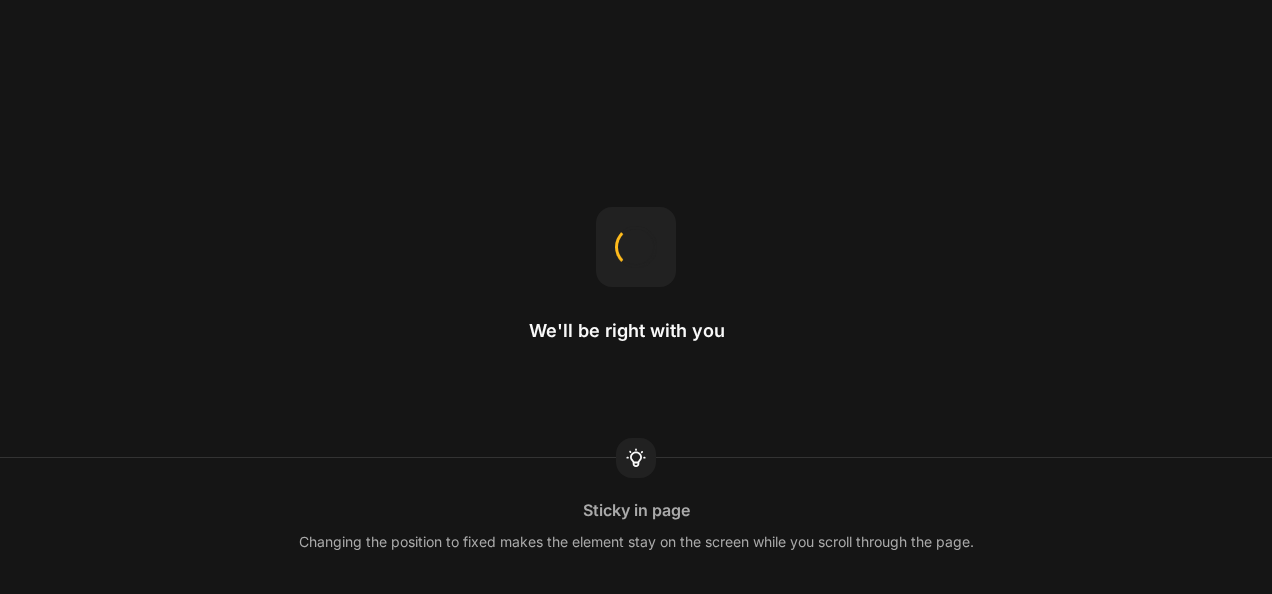 scroll, scrollTop: 0, scrollLeft: 0, axis: both 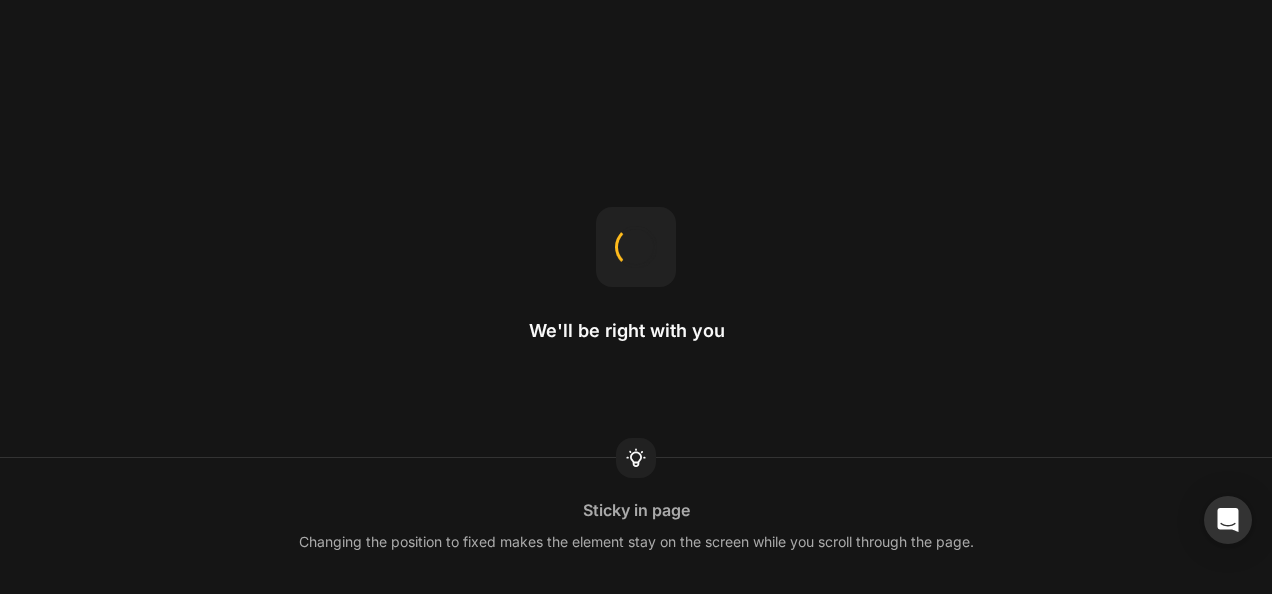click on "We'll be right with you Sticky in page Changing the position to fixed makes the element stay on the screen while you scroll through the page." at bounding box center (636, 297) 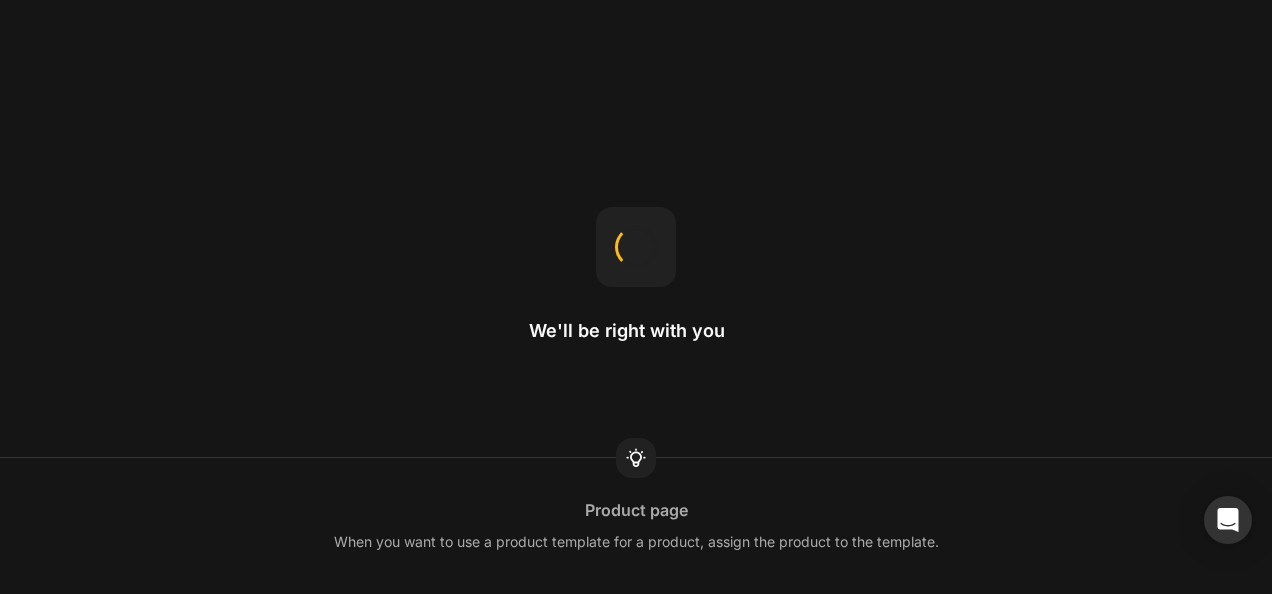 click on "We'll be right with you Product page When you want to use a product template for a product, assign the product to the template." at bounding box center [636, 297] 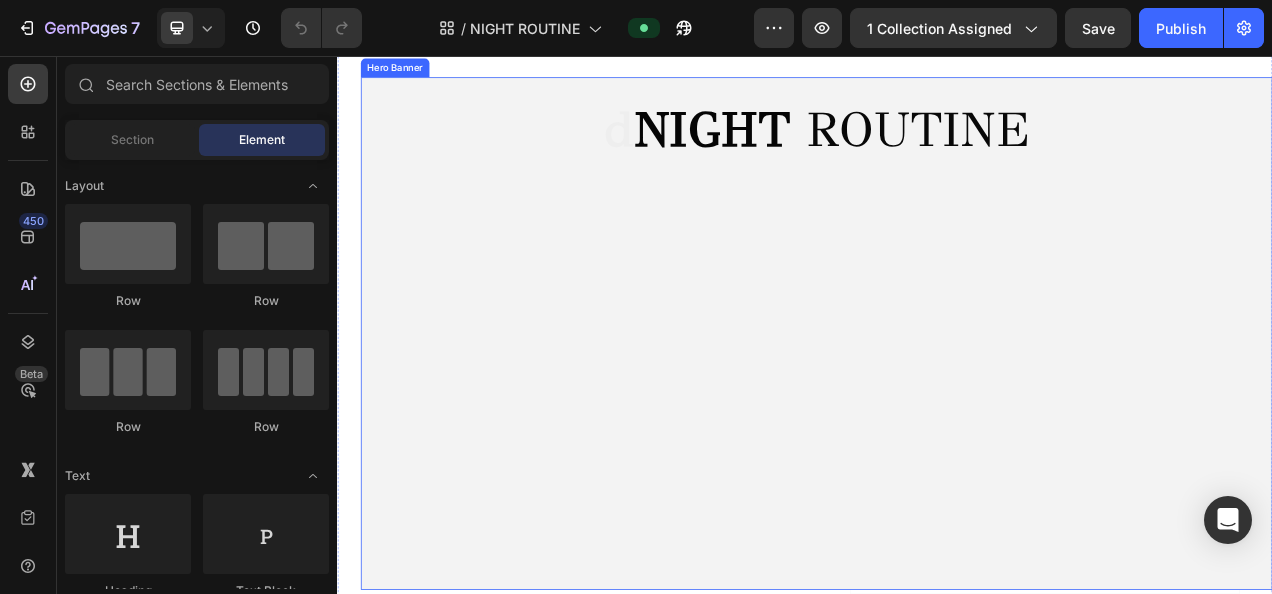 scroll, scrollTop: 0, scrollLeft: 0, axis: both 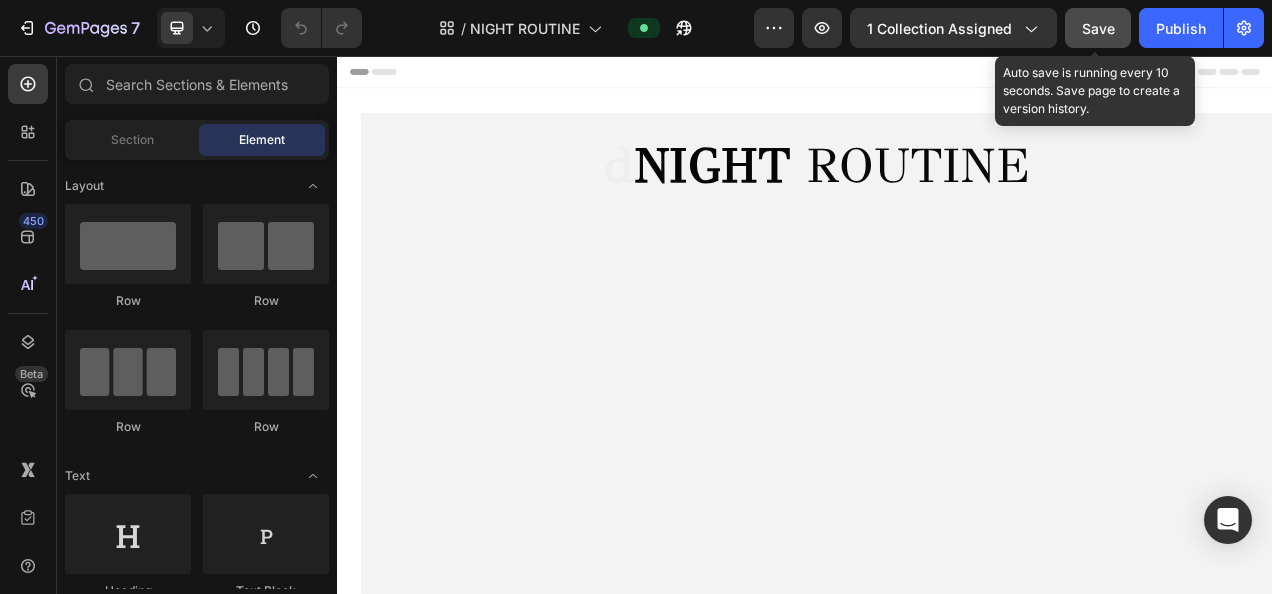 click on "Save" at bounding box center [1098, 28] 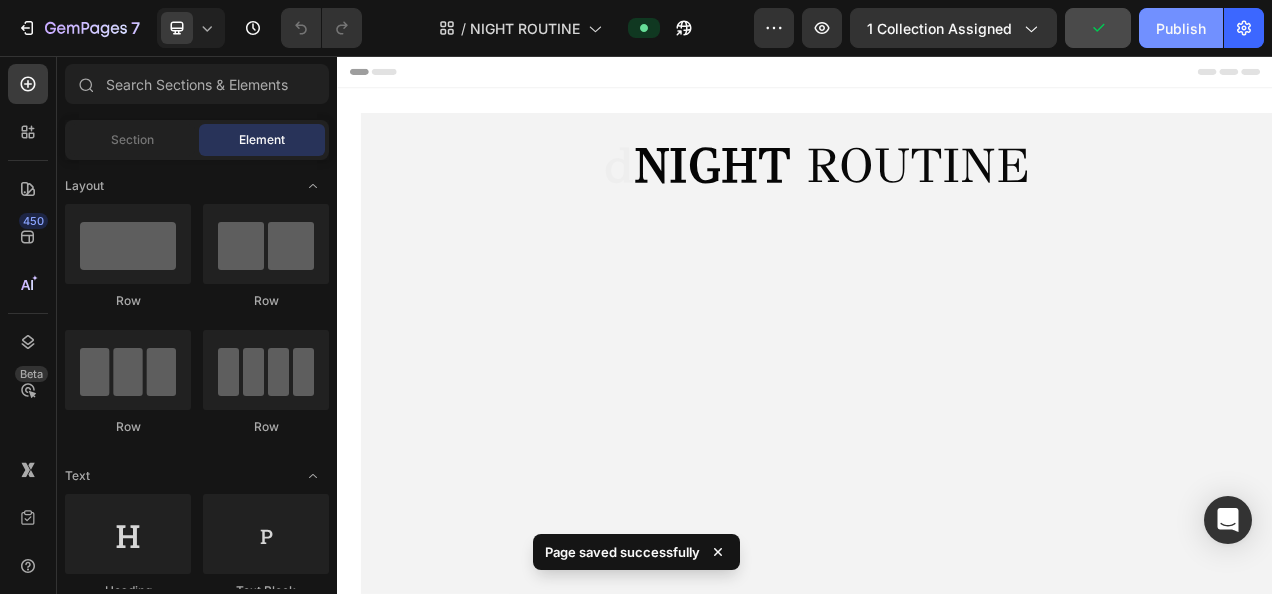 click on "Publish" at bounding box center (1181, 28) 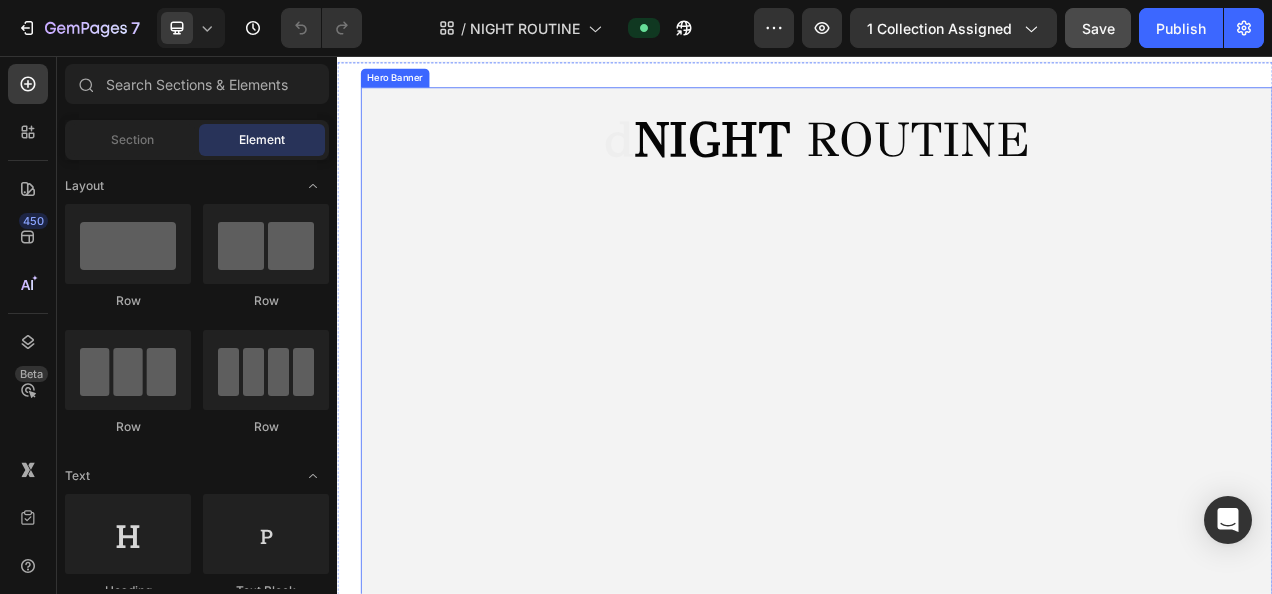 scroll, scrollTop: 0, scrollLeft: 0, axis: both 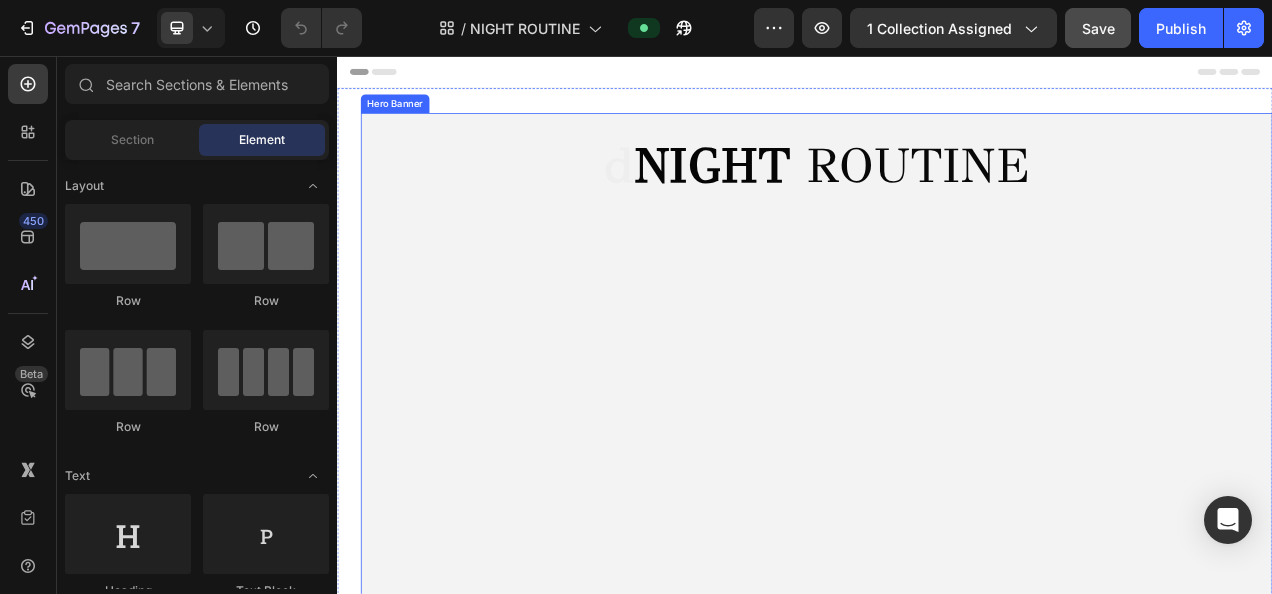 click on "d NIGHT   ROUTINE Heading" at bounding box center (952, 216) 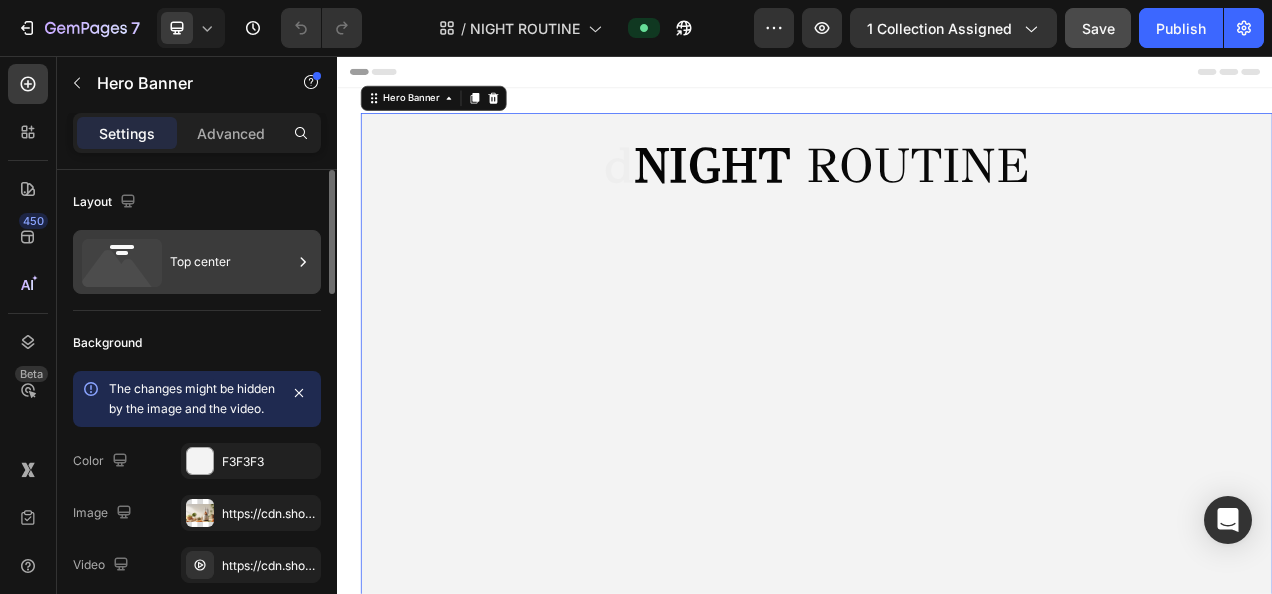 click on "Top center" at bounding box center [231, 262] 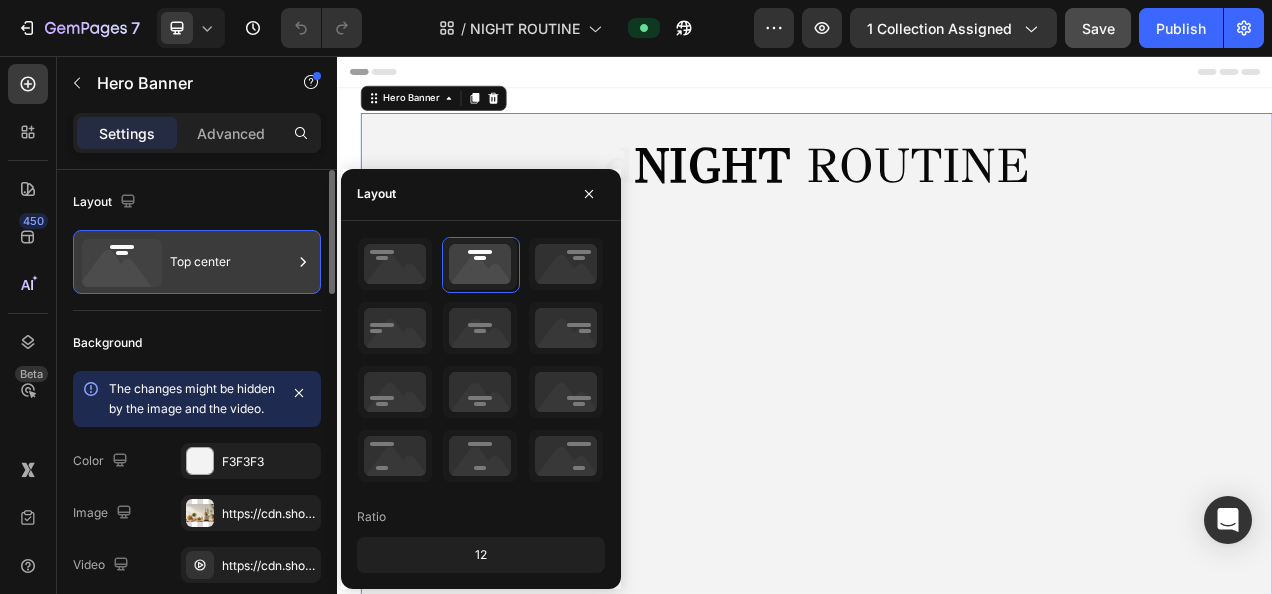 click on "Top center" at bounding box center (231, 262) 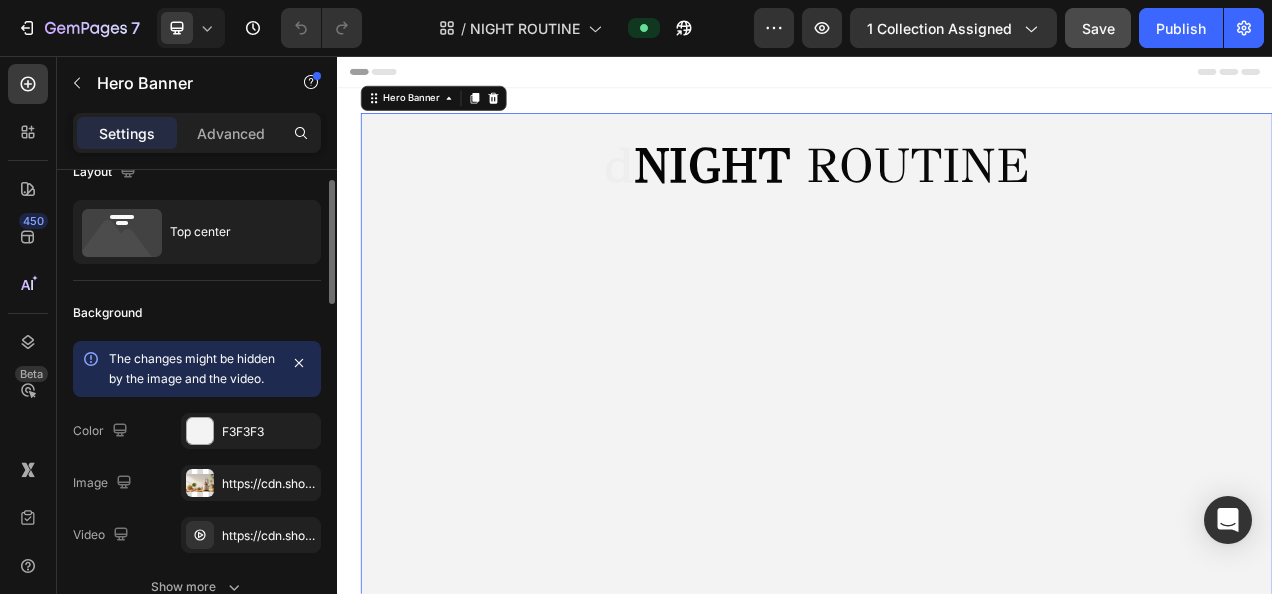 scroll, scrollTop: 26, scrollLeft: 0, axis: vertical 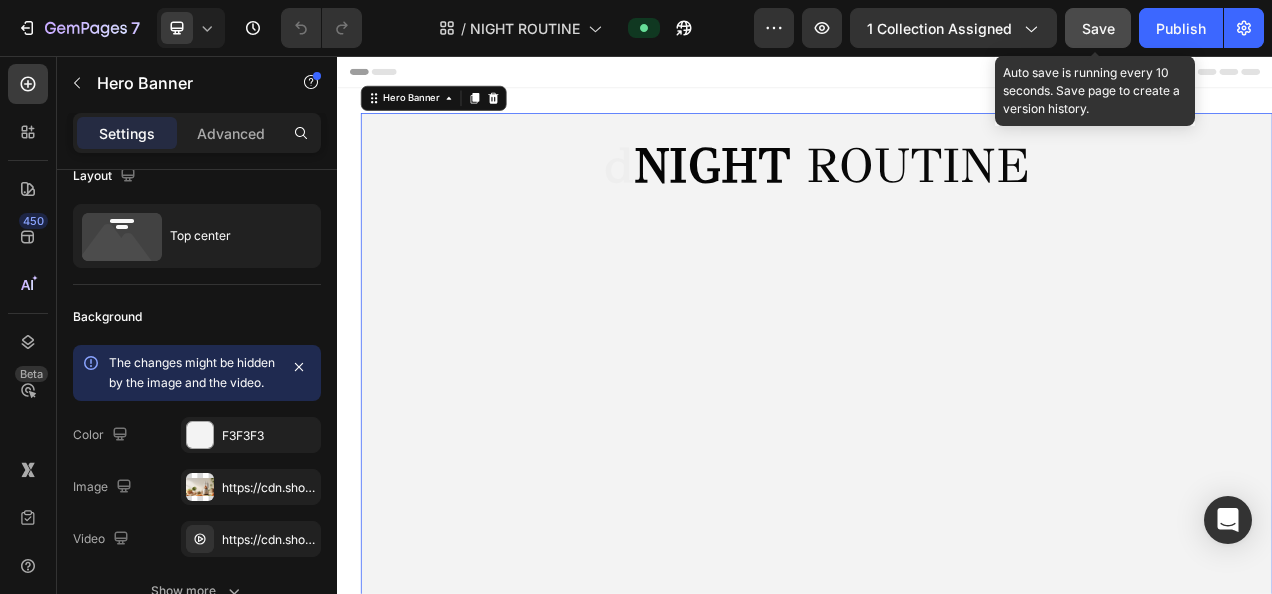 click on "Save" at bounding box center (1098, 28) 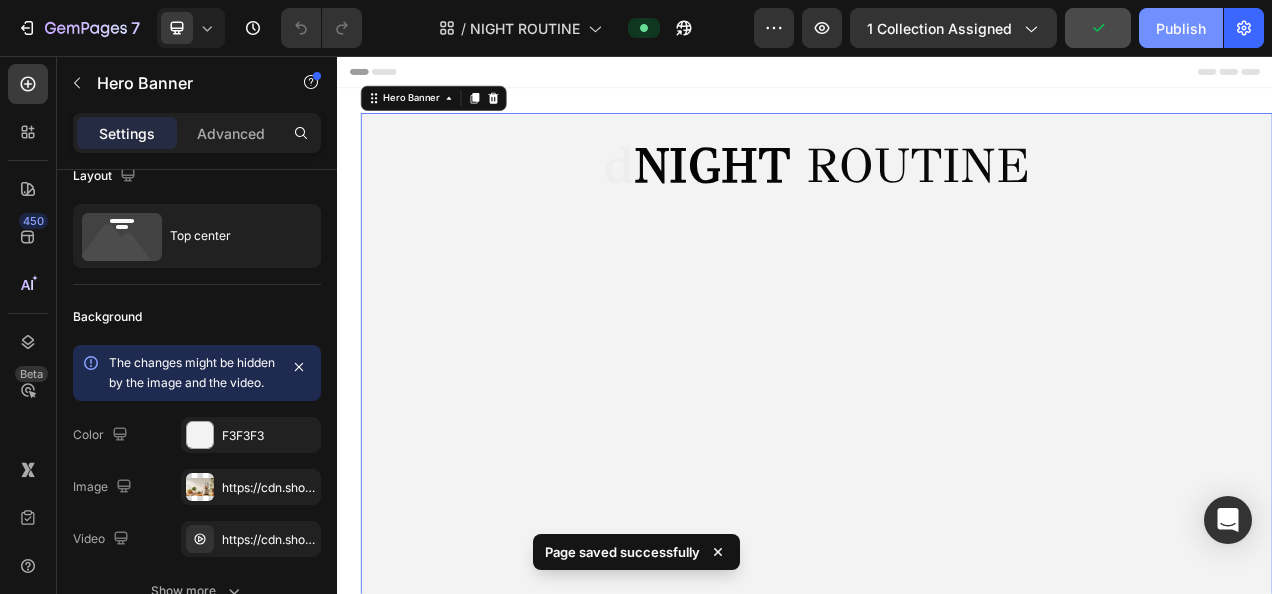 click on "Publish" at bounding box center [1181, 28] 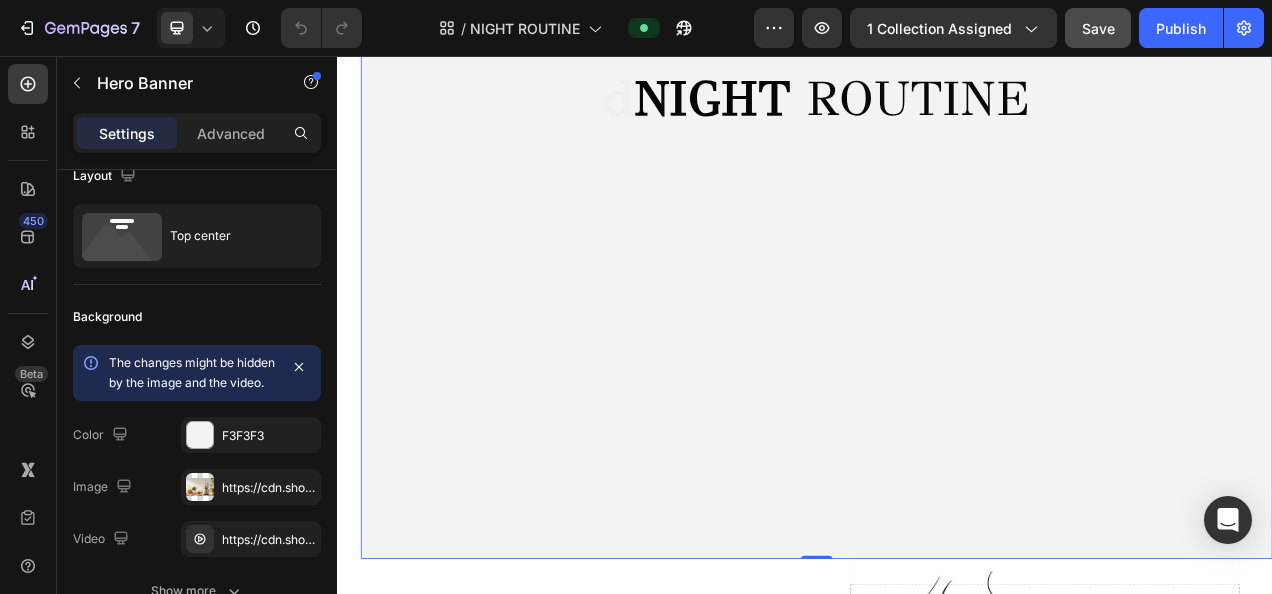 scroll, scrollTop: 0, scrollLeft: 0, axis: both 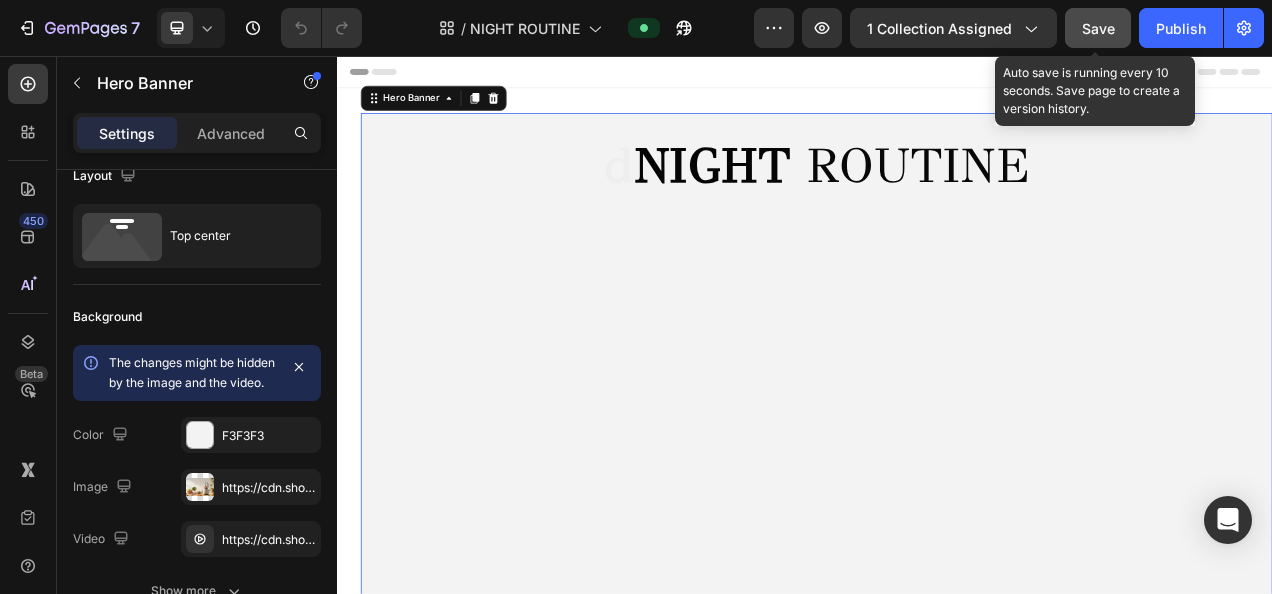 click on "Save" 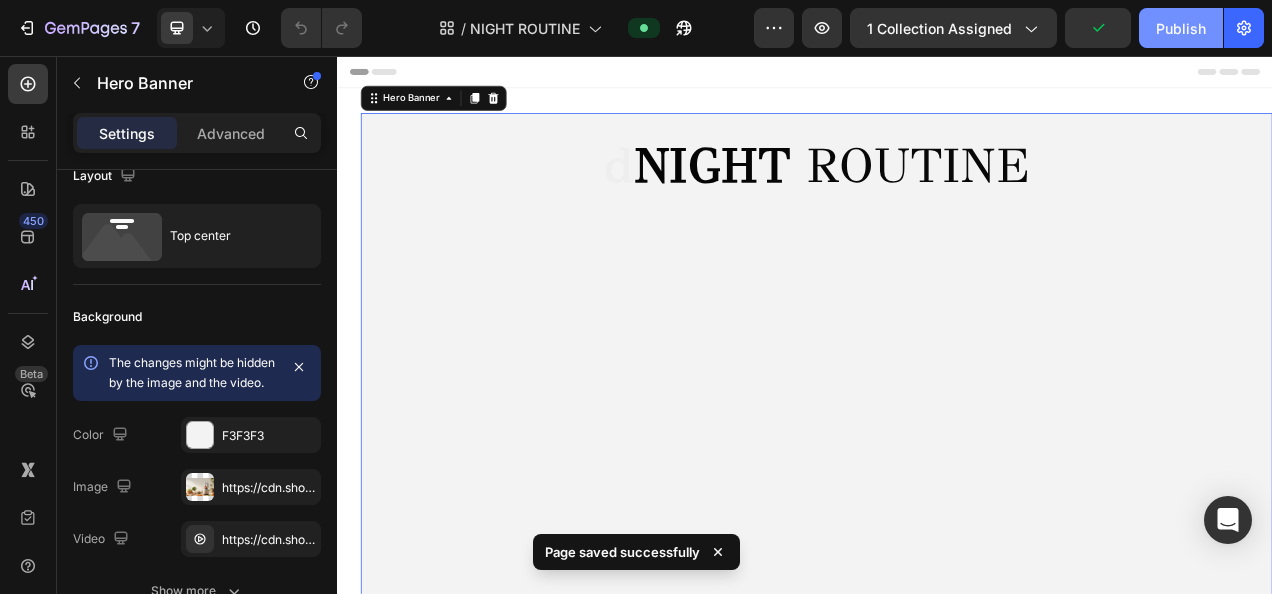 click on "Publish" at bounding box center (1181, 28) 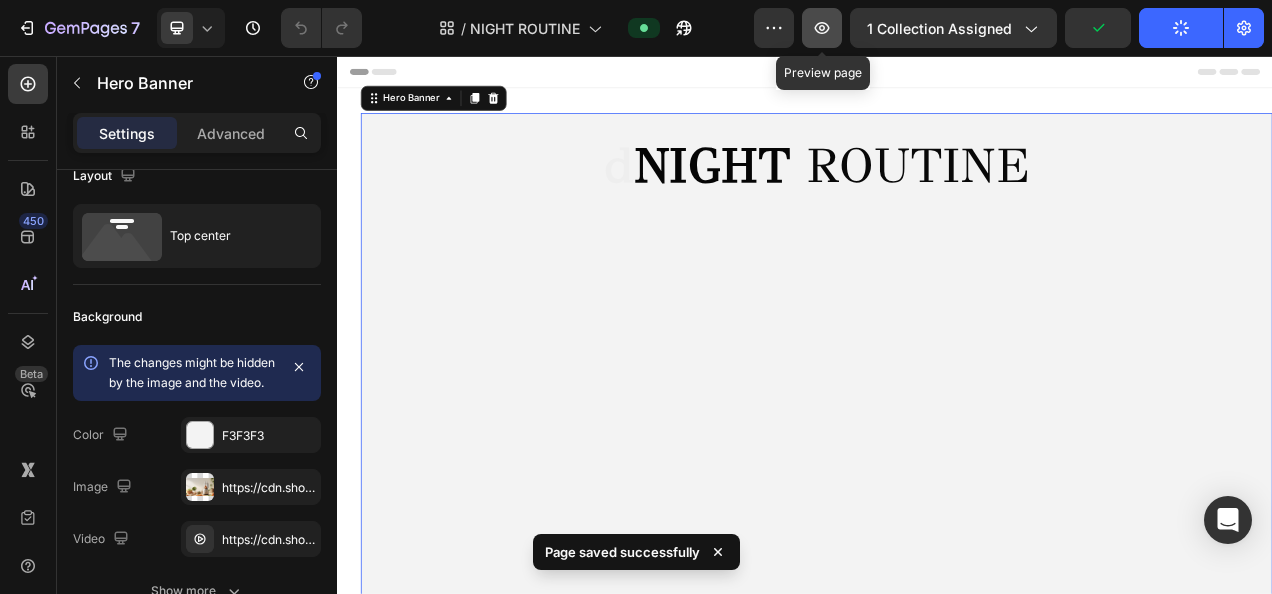 click 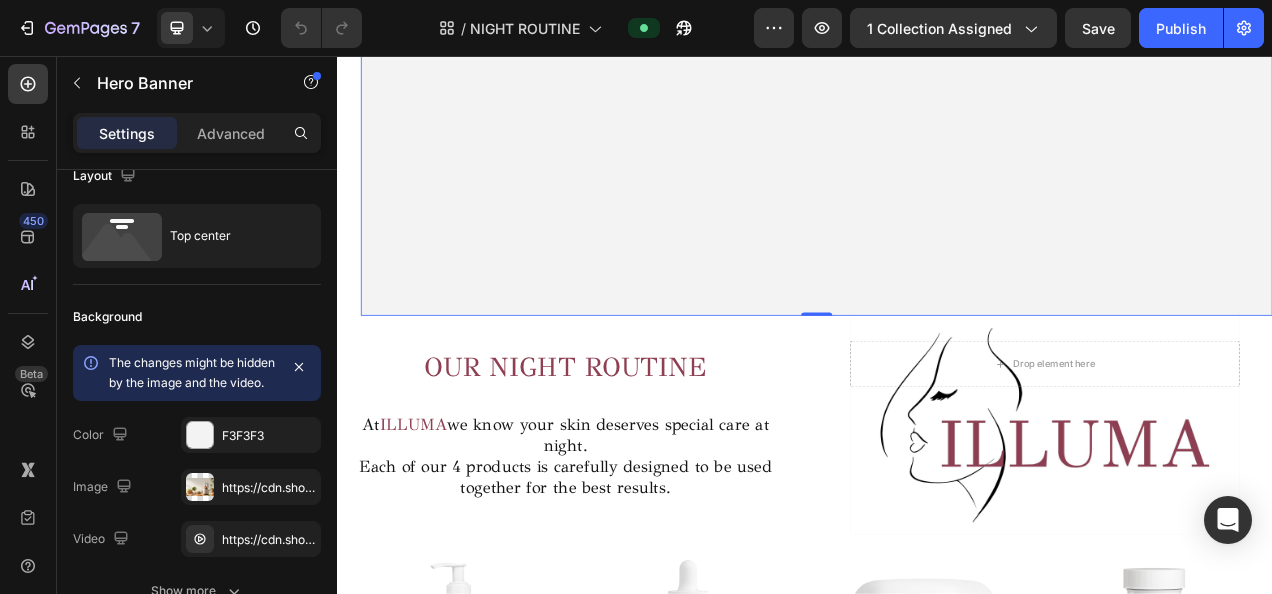 scroll, scrollTop: 399, scrollLeft: 0, axis: vertical 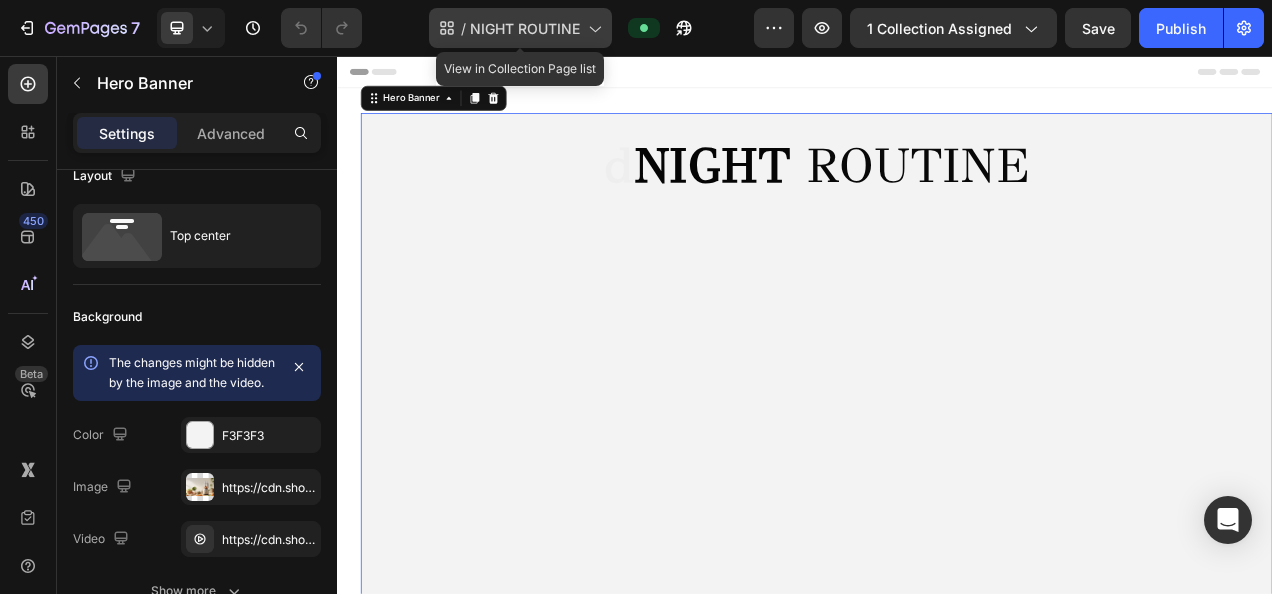 click on "NIGHT ROUTINE" at bounding box center [525, 28] 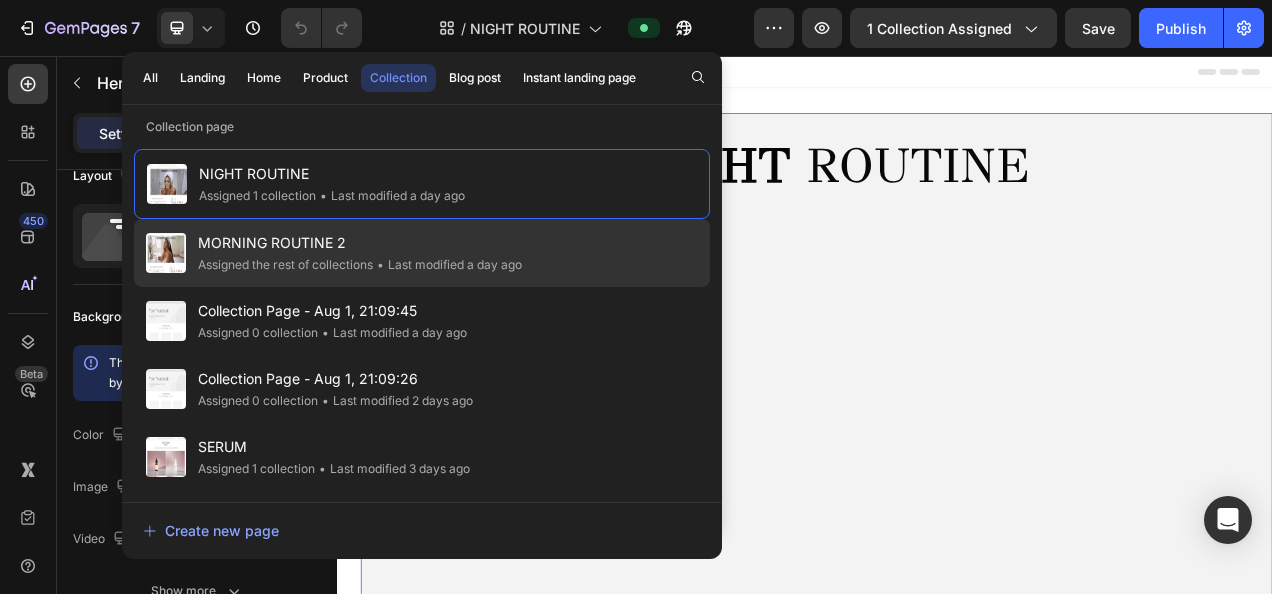 click on "MORNING ROUTINE 2 Assigned the rest of collections • Last modified a day ago" 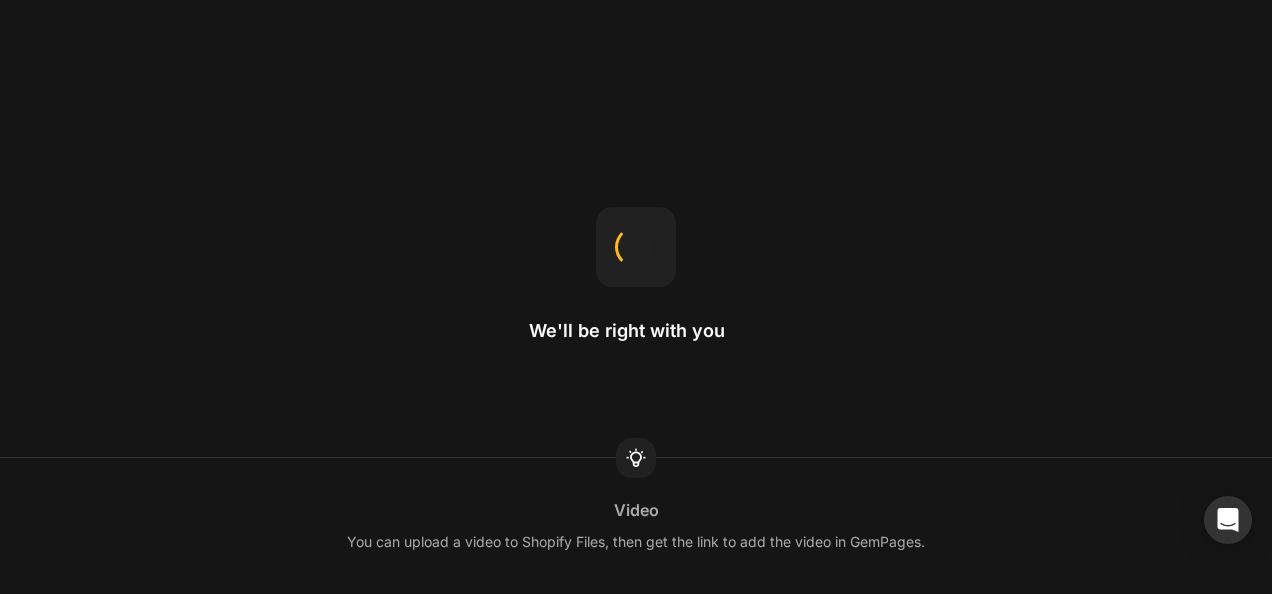 scroll, scrollTop: 0, scrollLeft: 0, axis: both 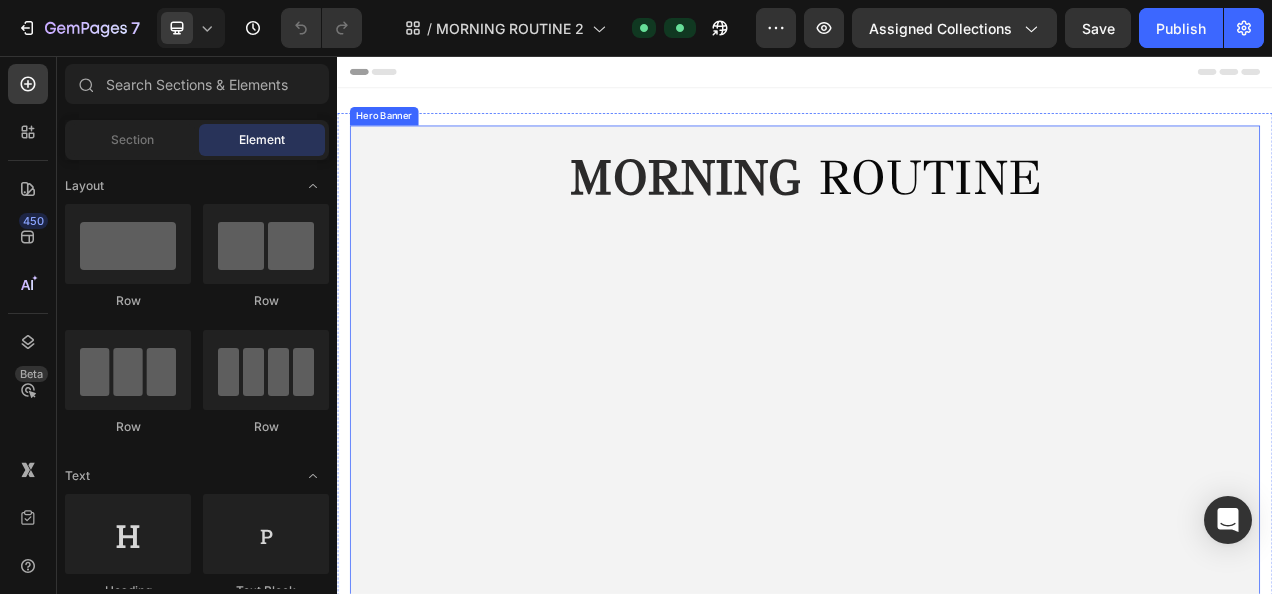 click on "MORNING   ROUTINE Heading" at bounding box center (937, 257) 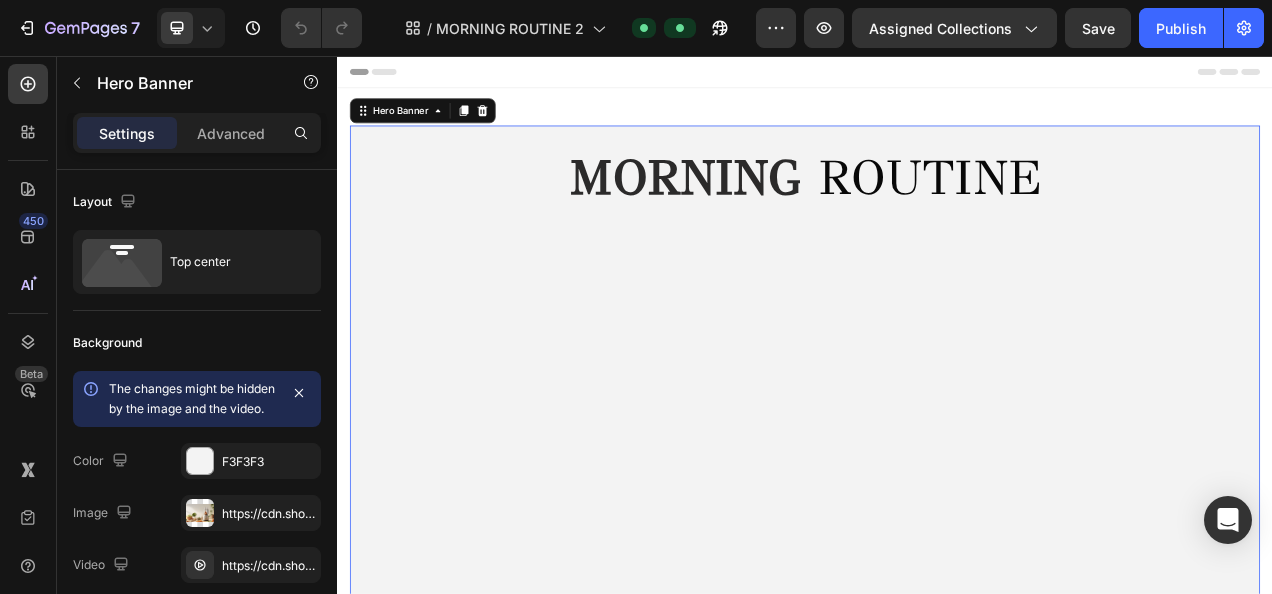 click on "MORNING   ROUTINE Heading" at bounding box center [937, 257] 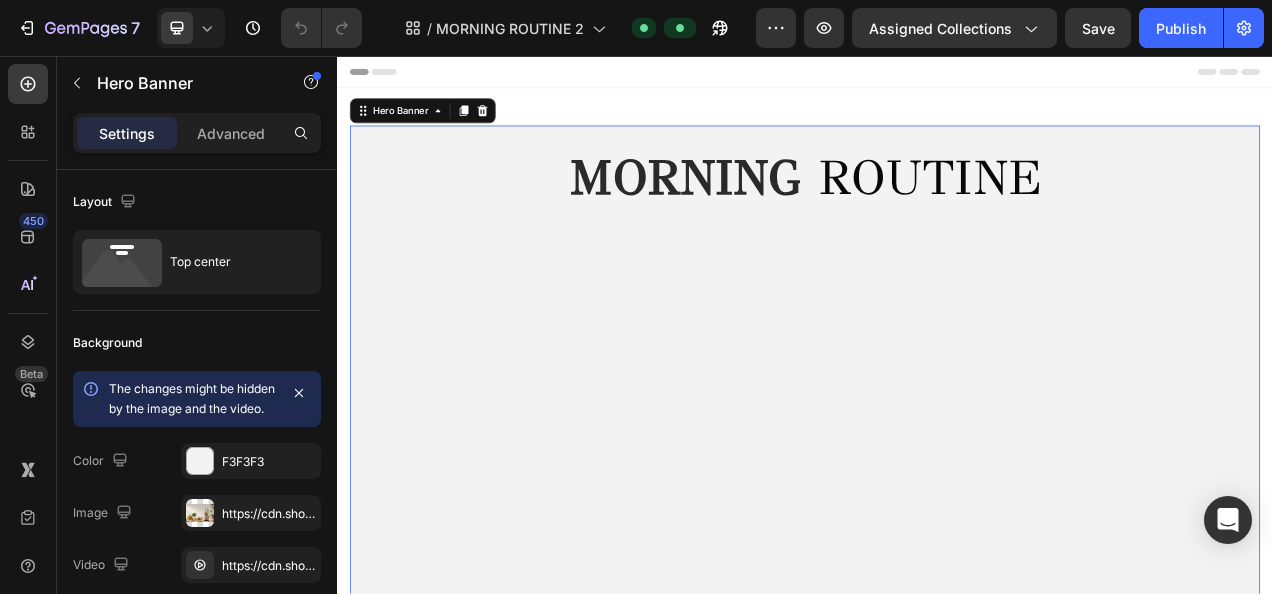 click on "MORNING   ROUTINE Heading" 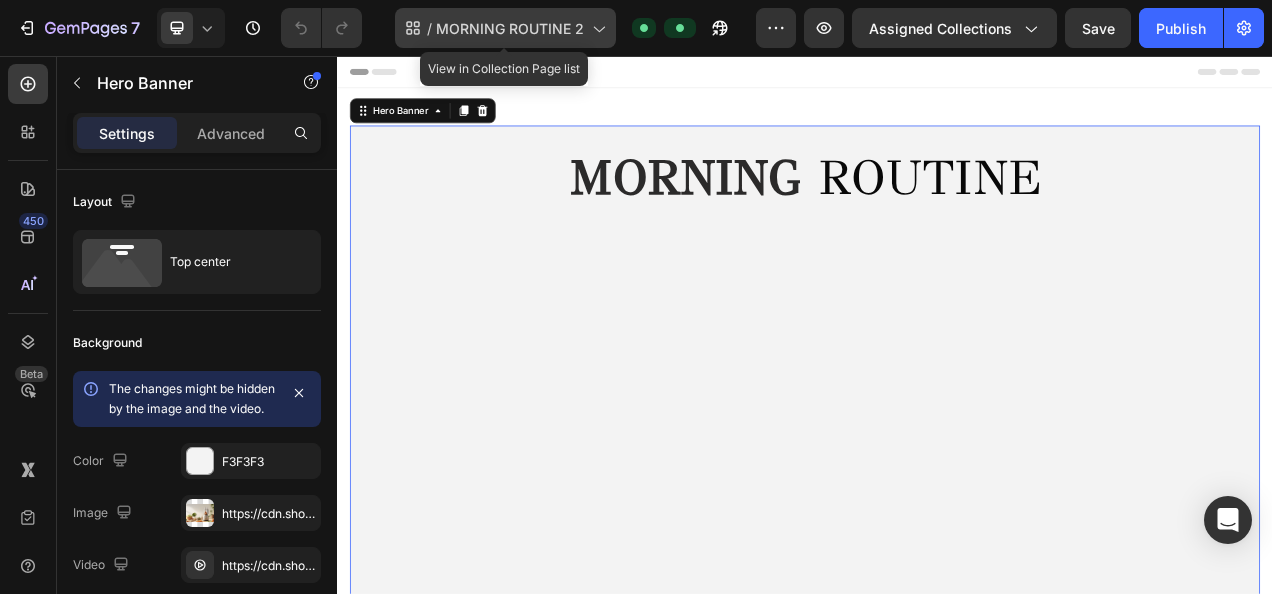 click 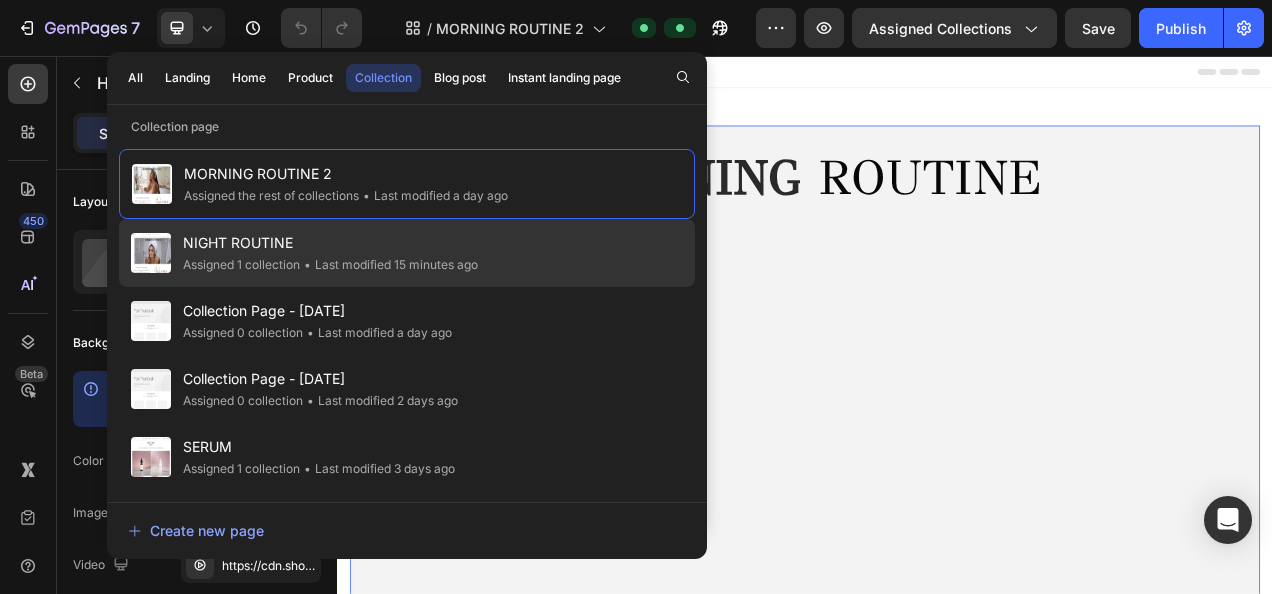 click on "NIGHT ROUTINE Assigned 1 collection • Last modified 15 minutes ago" 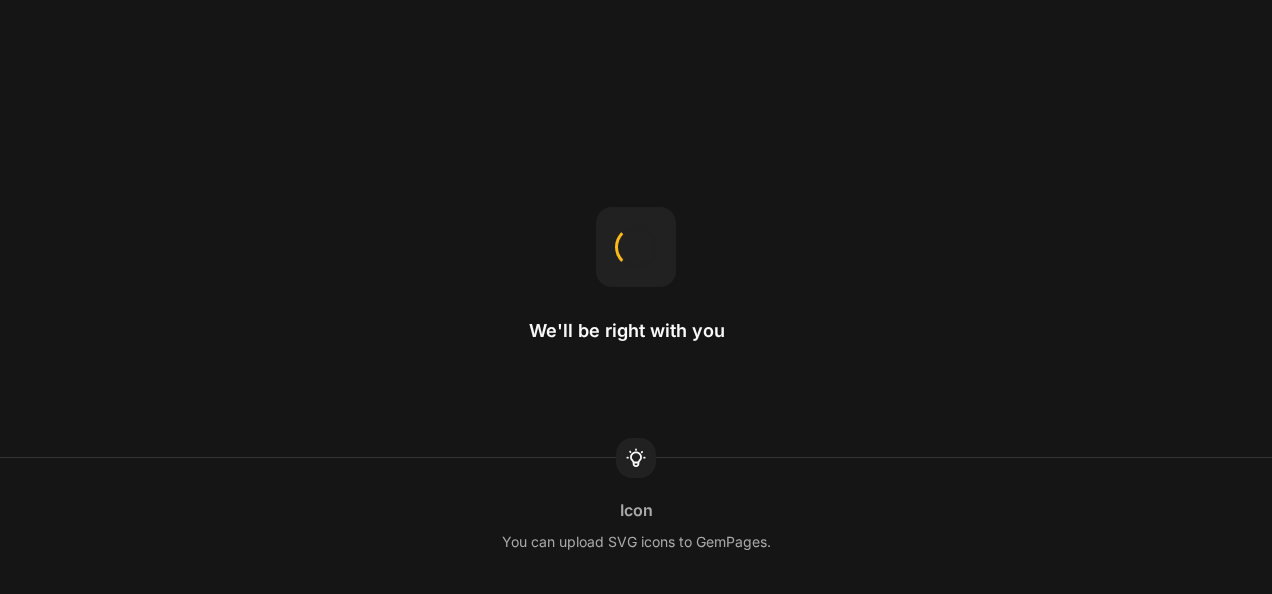 scroll, scrollTop: 0, scrollLeft: 0, axis: both 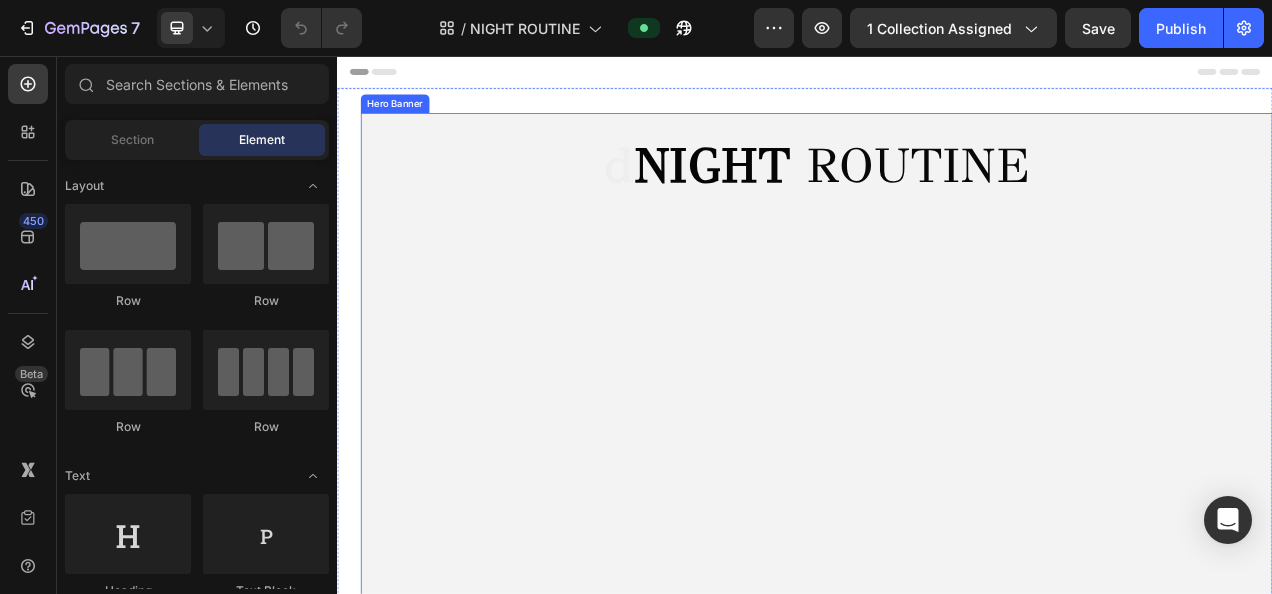 click on "Hero Banner" at bounding box center [411, 117] 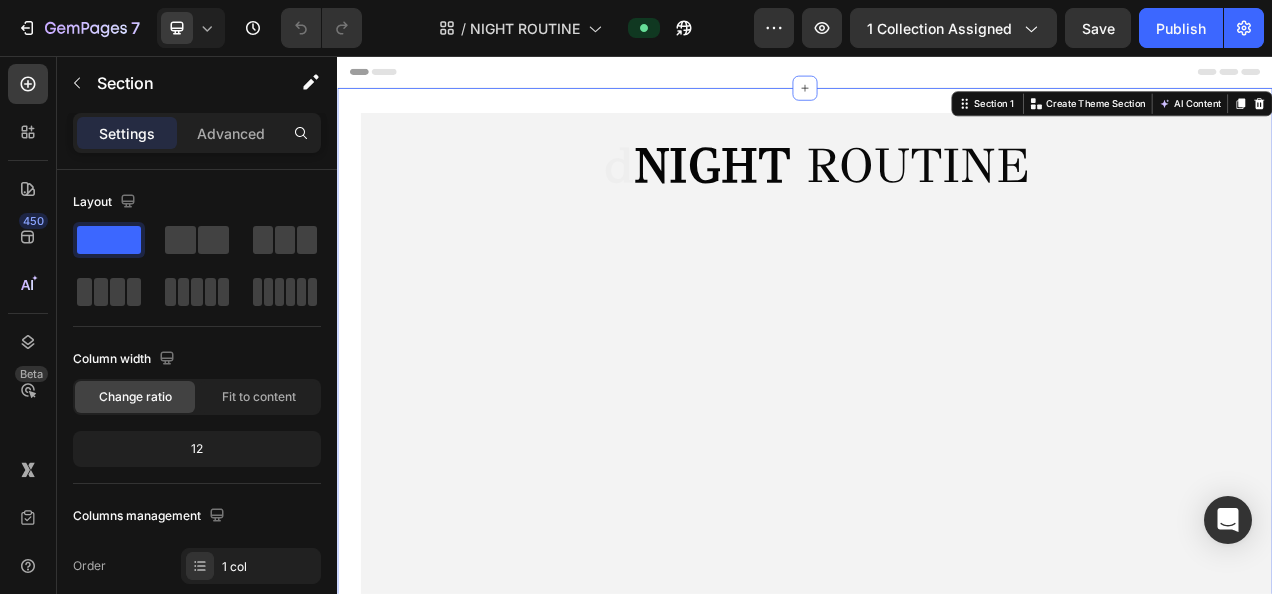 click on "d NIGHT   ROUTINE Heading Hero Banner
Row Image WATERMELON Night Cleaner  Text block Image Row Image  HYALURONIC 4 Serum  Text block Row Image Image SLEEP COLLAGEN Cream Text block Row Image Image SLEEP SUPPORT  Nocturne +  Text block Row Image Row OUR NIGHT ROUTINE   Heading At  ILLUMA  we know your skin deserves special care at night. Each of our 4 products is carefully designed to be used together for the best results. Text Block NIGHT  ROUTINE Heading Video At   ILLUMA  we know your skin deserves special care at night. Each of our 4 products is carefully designed to be used together for the best results. Text Block
Drop element here Row Hero Banner Row Section 1   Create Theme Section AI Content Write with GemAI What would you like to describe here? Tone and Voice Persuasive Product Getting products... Show more Generate" at bounding box center [937, 713] 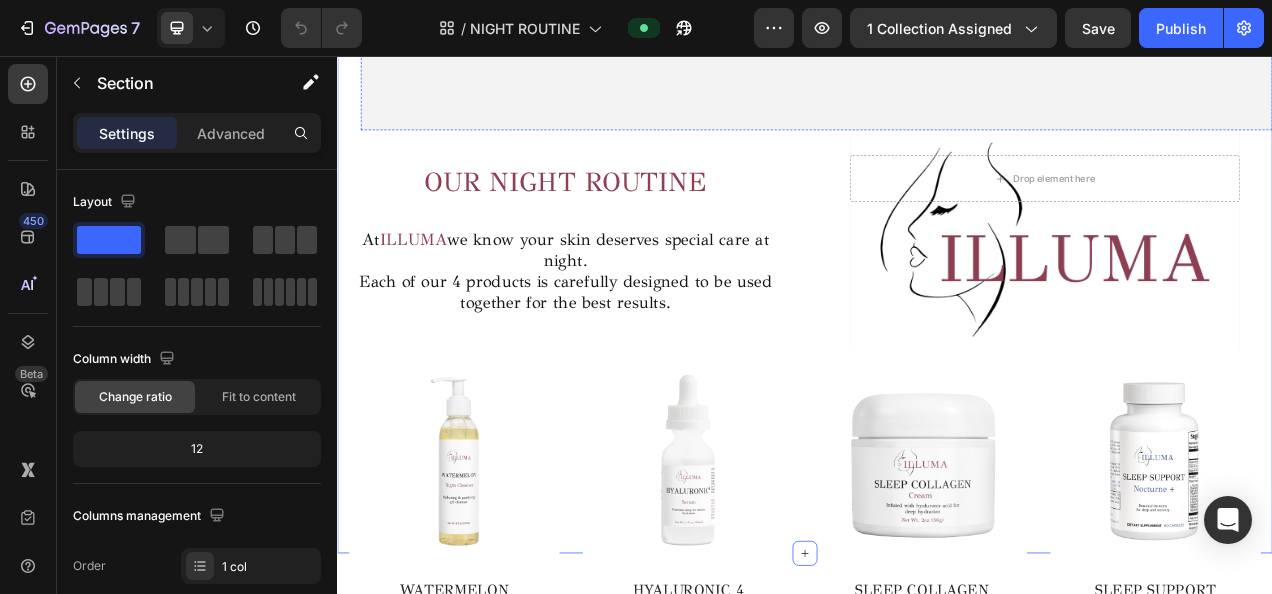 scroll, scrollTop: 0, scrollLeft: 0, axis: both 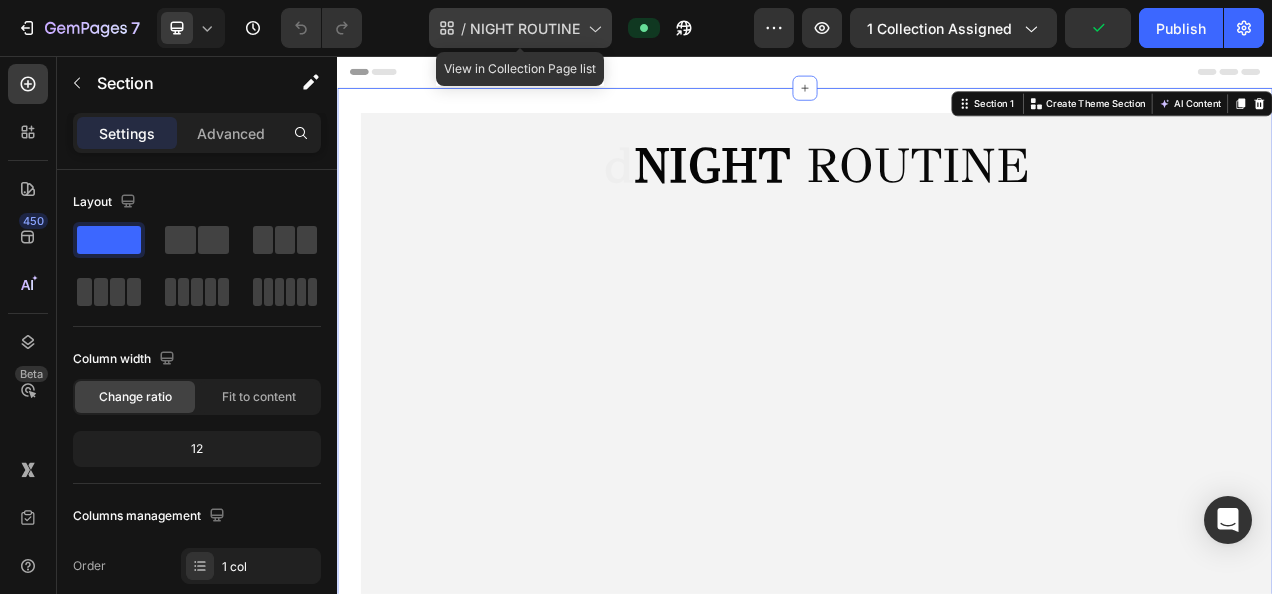 click on "NIGHT ROUTINE" at bounding box center (525, 28) 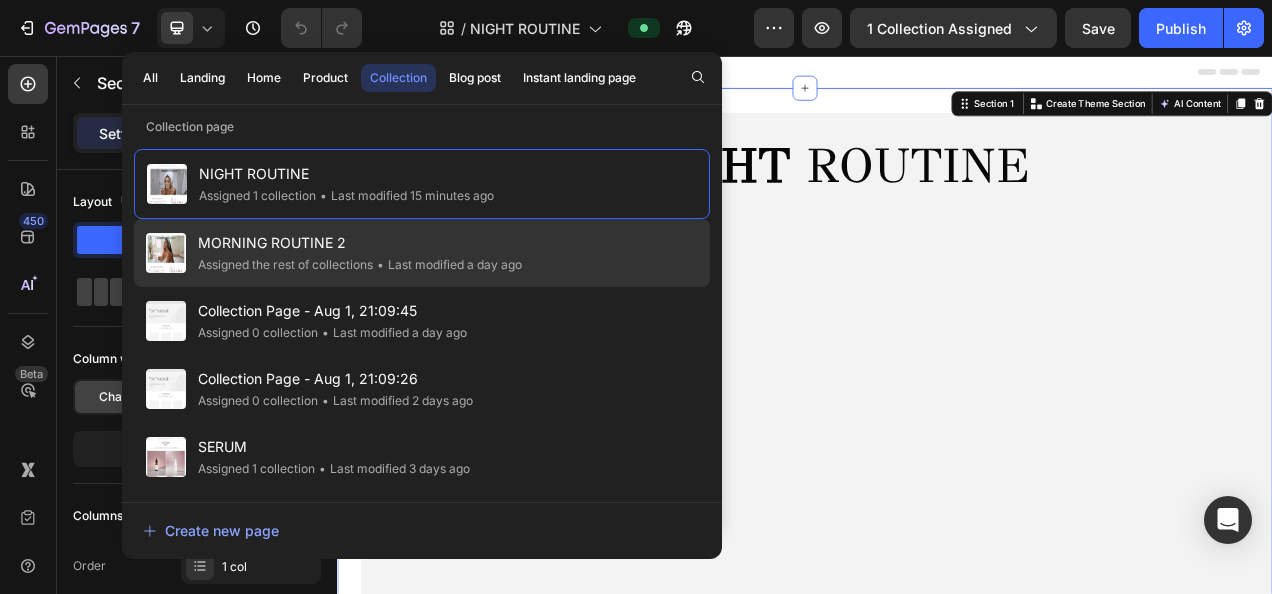 click on "MORNING ROUTINE 2" at bounding box center (360, 243) 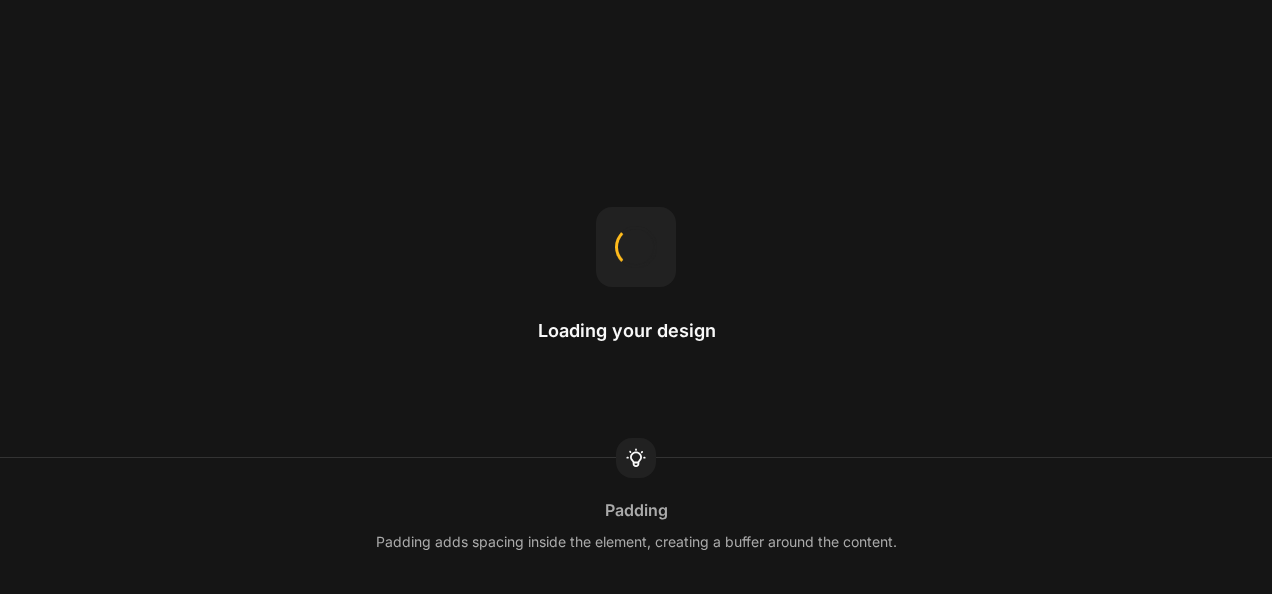 scroll, scrollTop: 0, scrollLeft: 0, axis: both 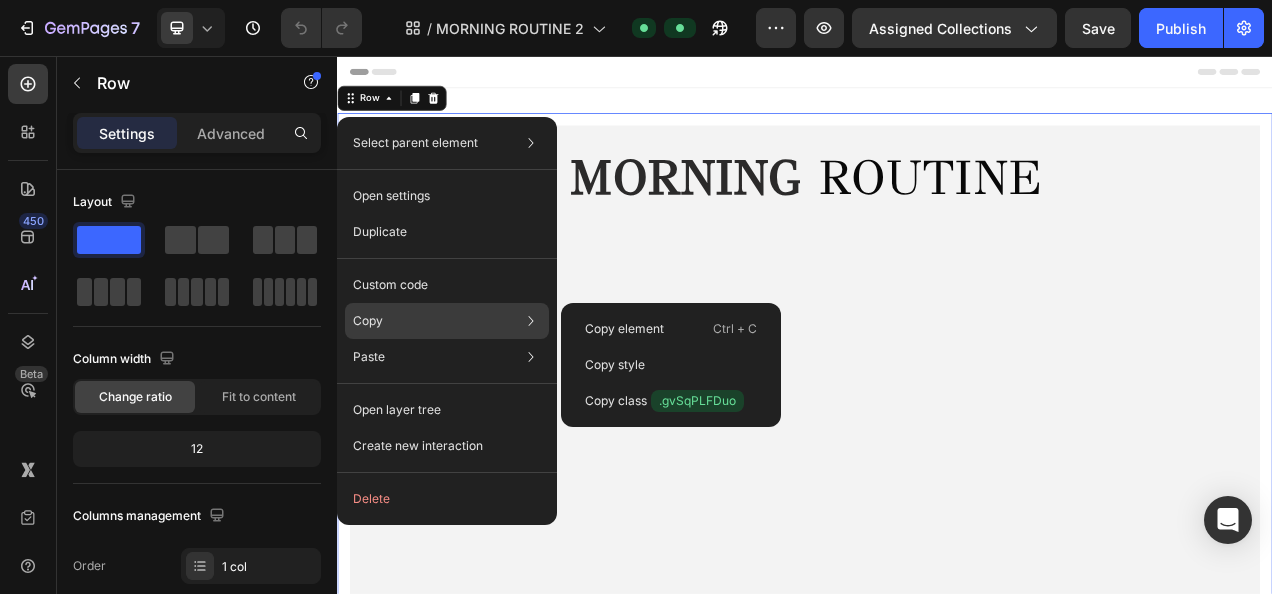 click on "Copy Copy element  Ctrl + C Copy style  Copy class  .gvSqPLFDuo" 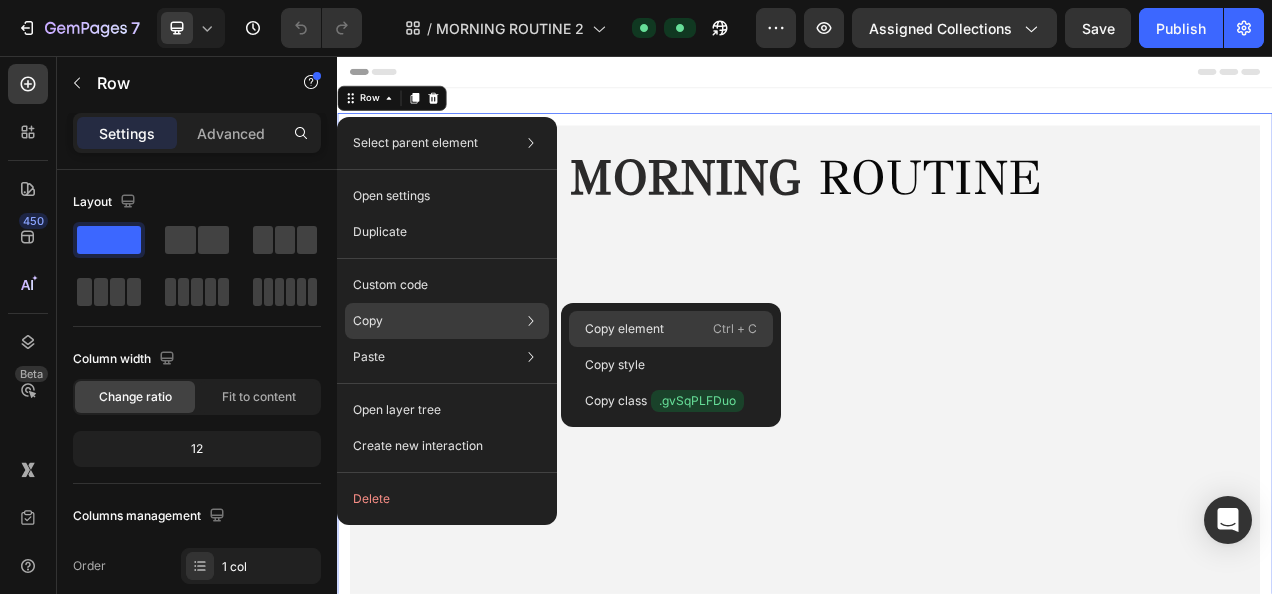 click on "Copy element" at bounding box center (624, 329) 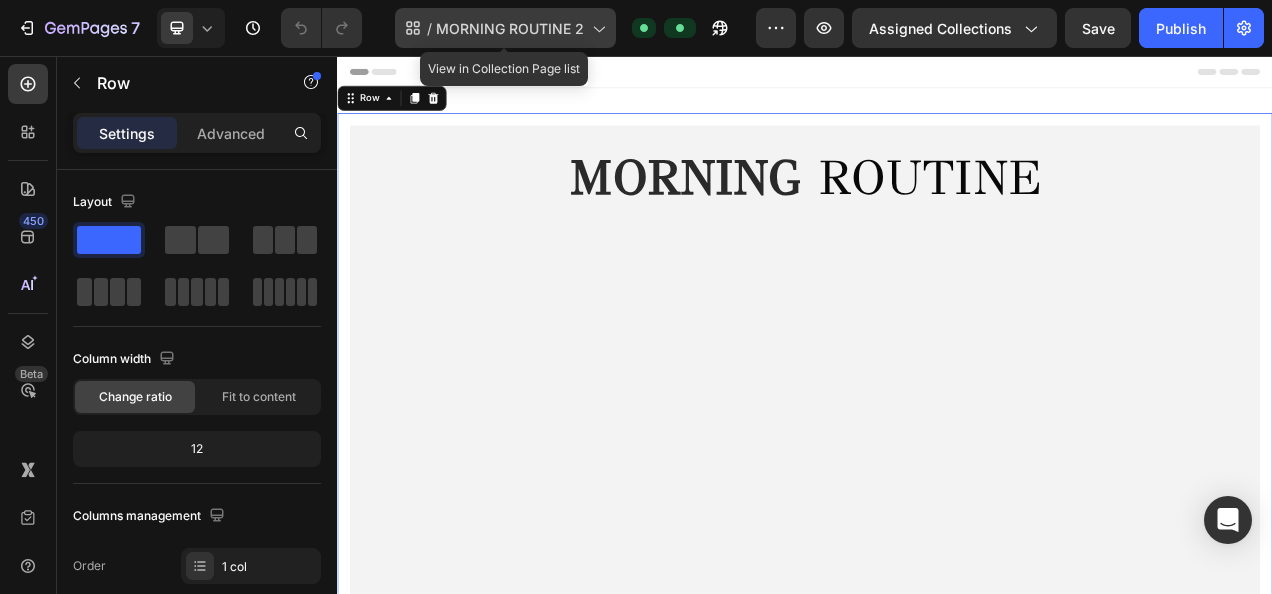 click on "/  MORNING ROUTINE 2" 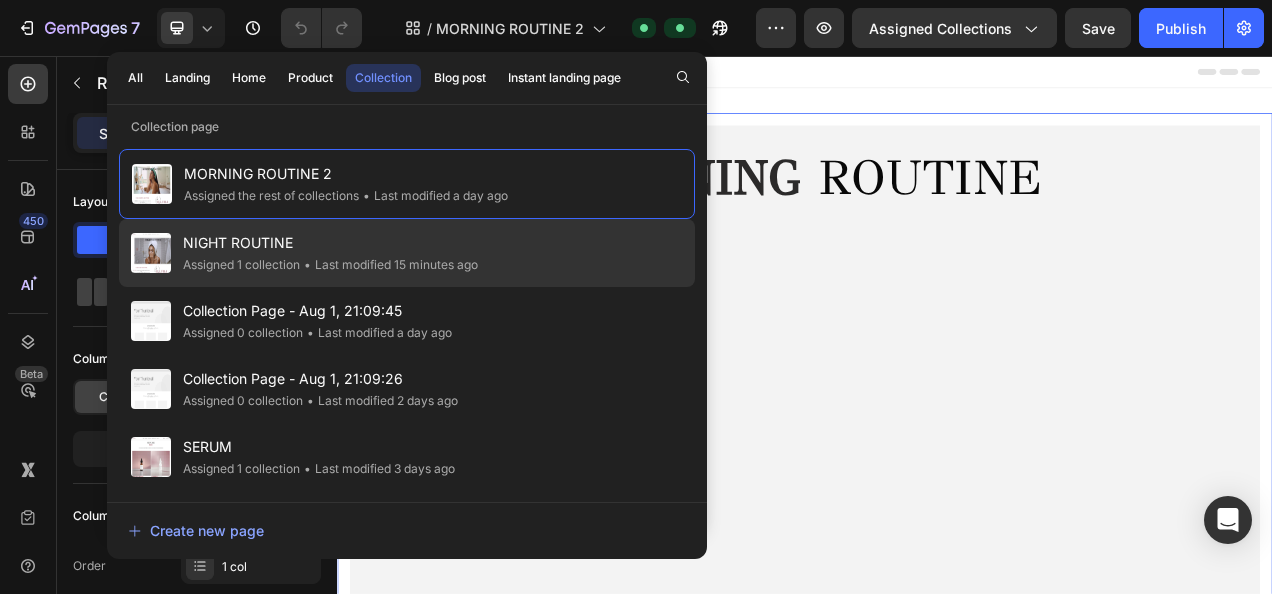 click on "• Last modified 15 minutes ago" 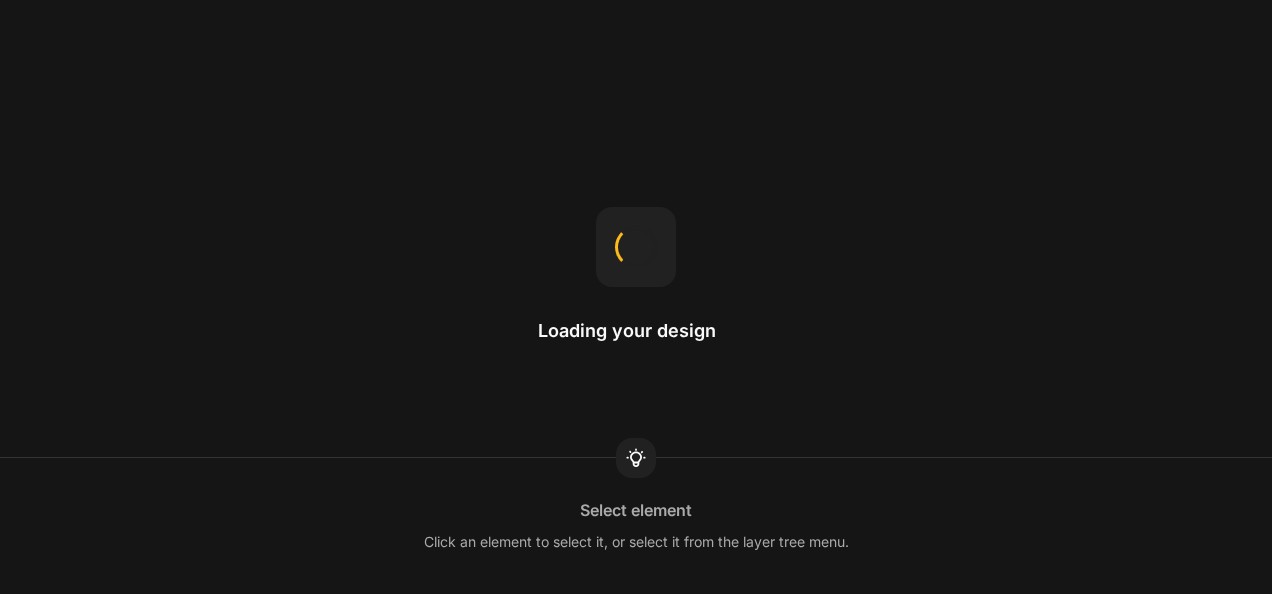 scroll, scrollTop: 0, scrollLeft: 0, axis: both 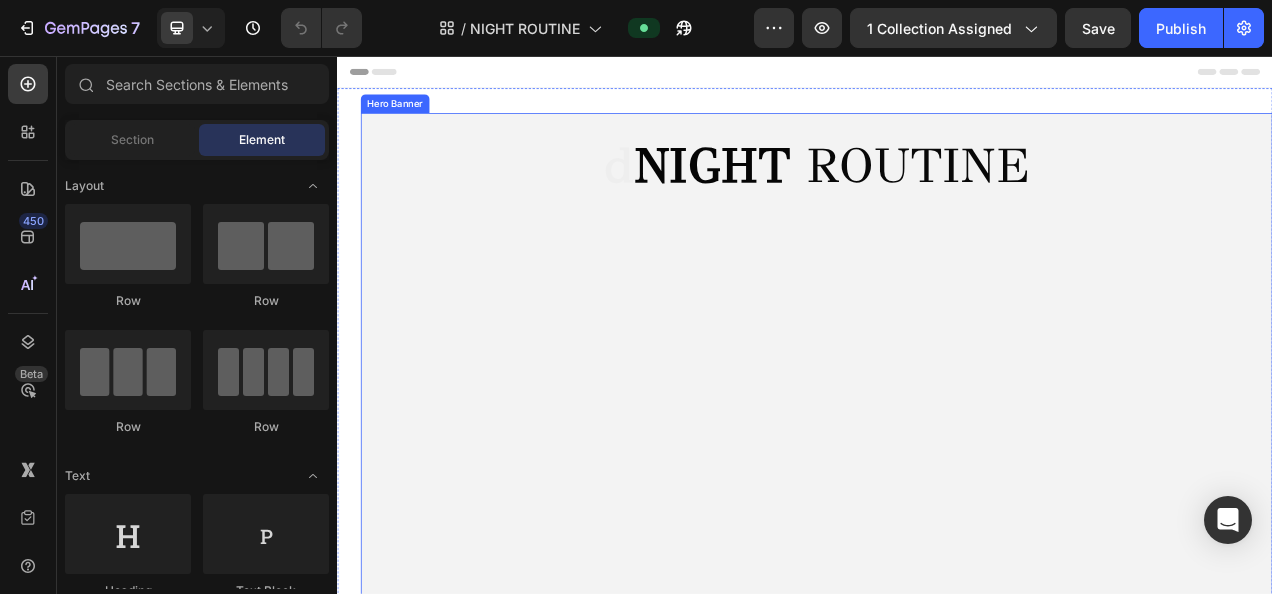 click on "d NIGHT   ROUTINE Heading" at bounding box center [952, 216] 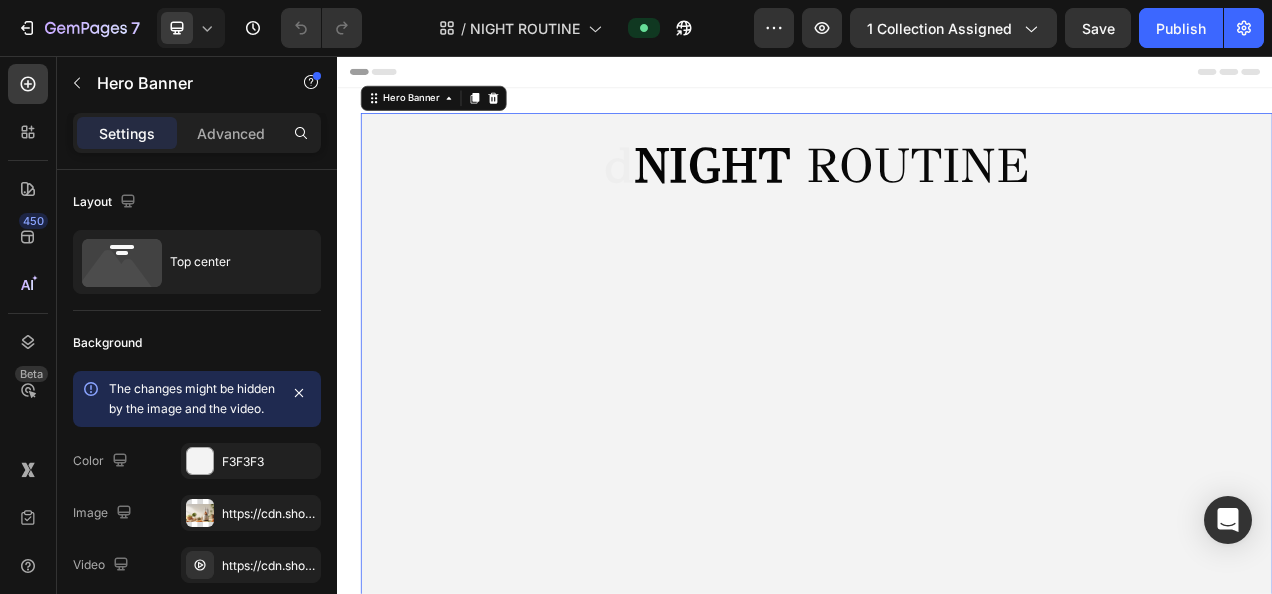 drag, startPoint x: 467, startPoint y: 139, endPoint x: 459, endPoint y: 147, distance: 11.313708 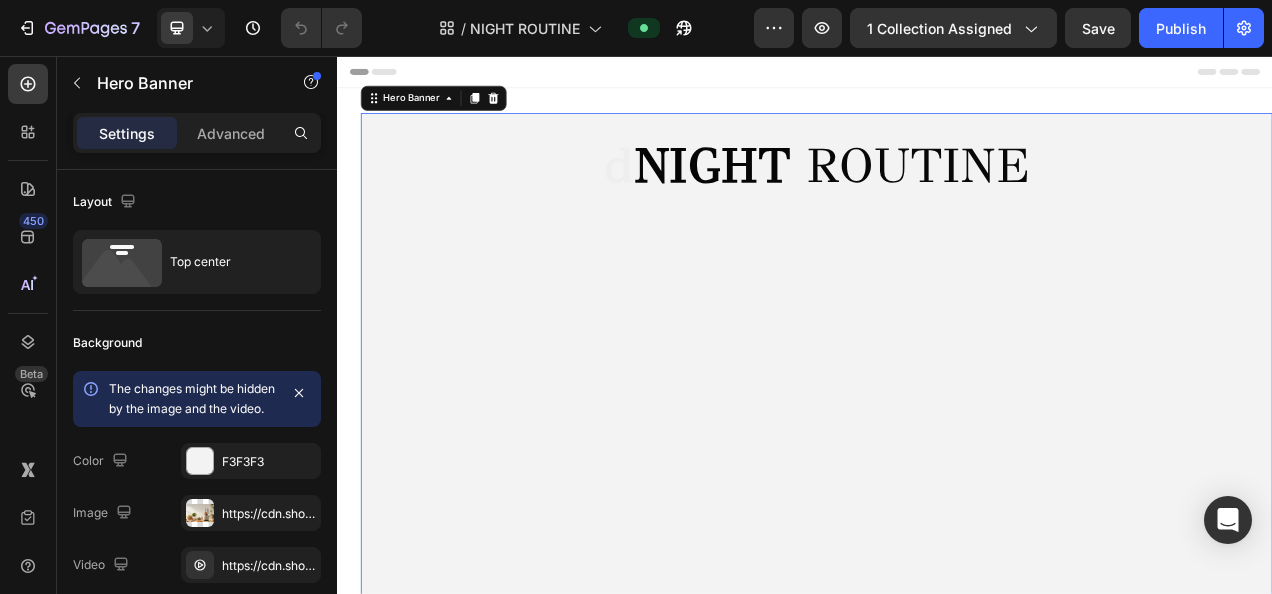 drag, startPoint x: 588, startPoint y: 132, endPoint x: 509, endPoint y: -107, distance: 251.7181 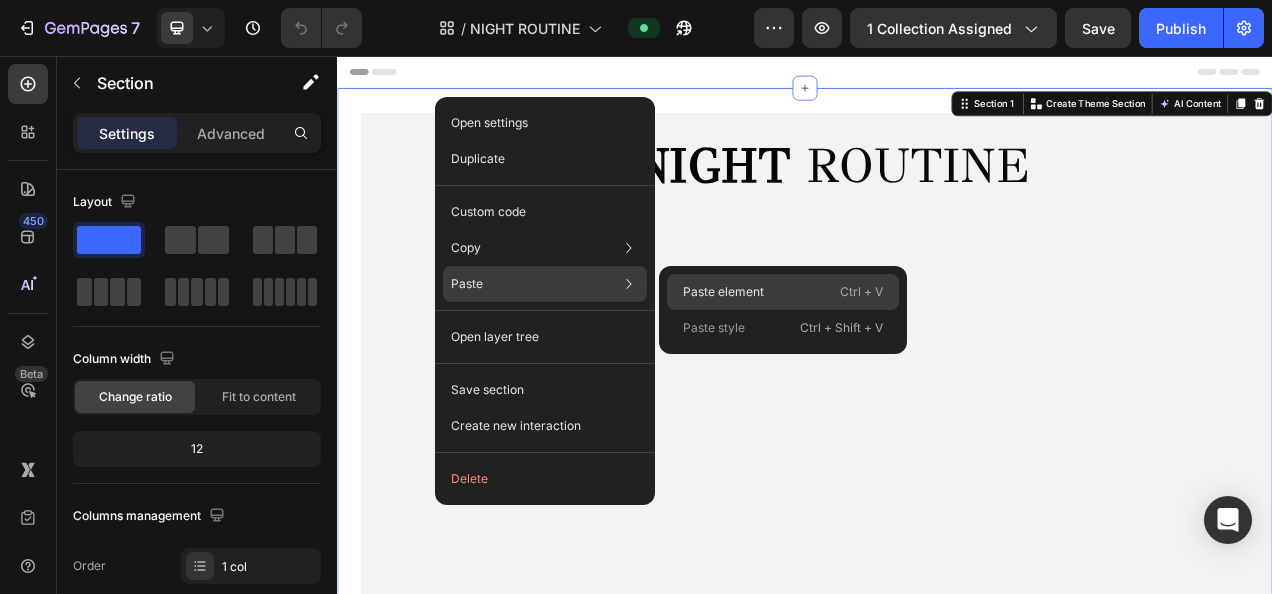 click on "Paste element" at bounding box center [723, 292] 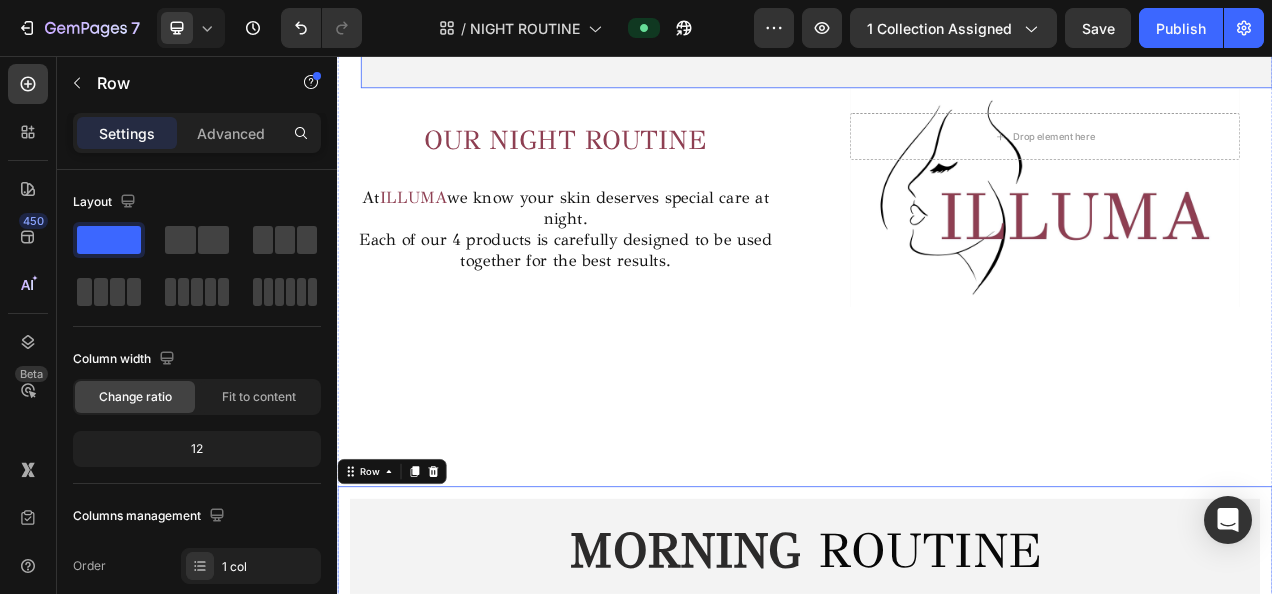 scroll, scrollTop: 960, scrollLeft: 0, axis: vertical 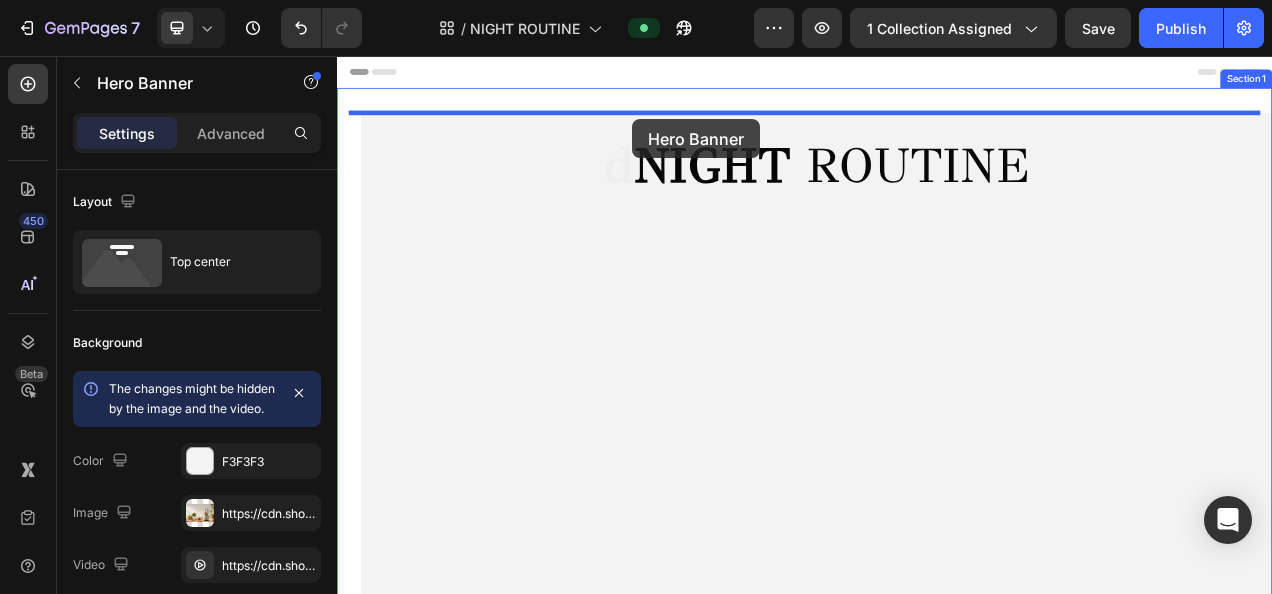 drag, startPoint x: 779, startPoint y: 530, endPoint x: 715, endPoint y: 137, distance: 398.1771 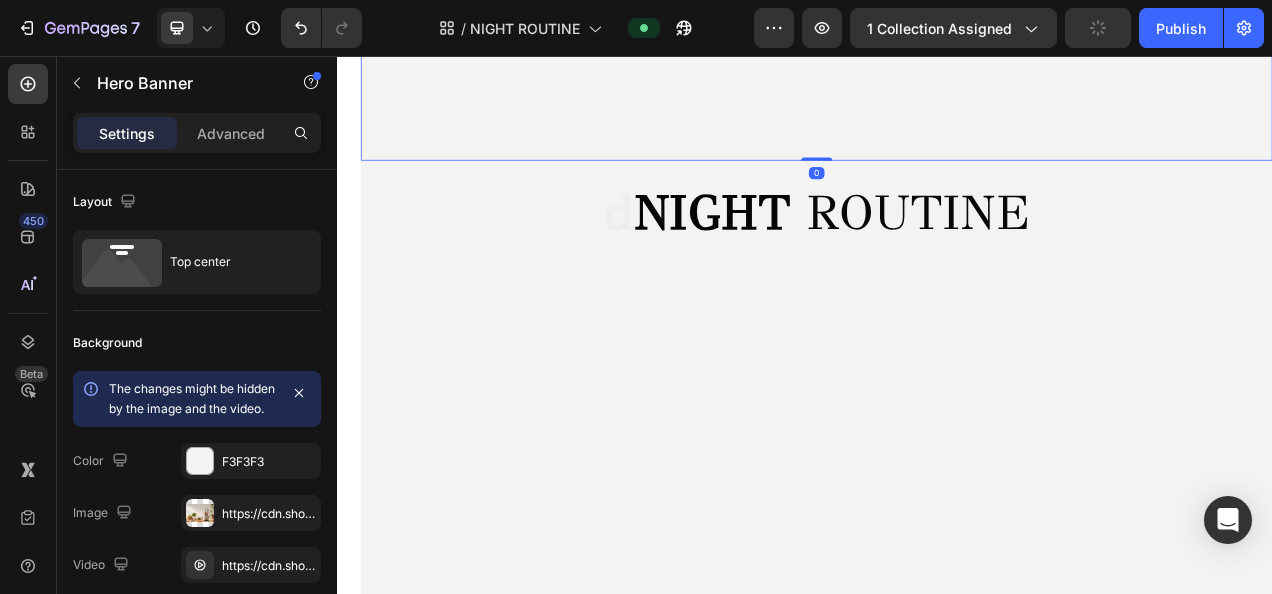 scroll, scrollTop: 598, scrollLeft: 0, axis: vertical 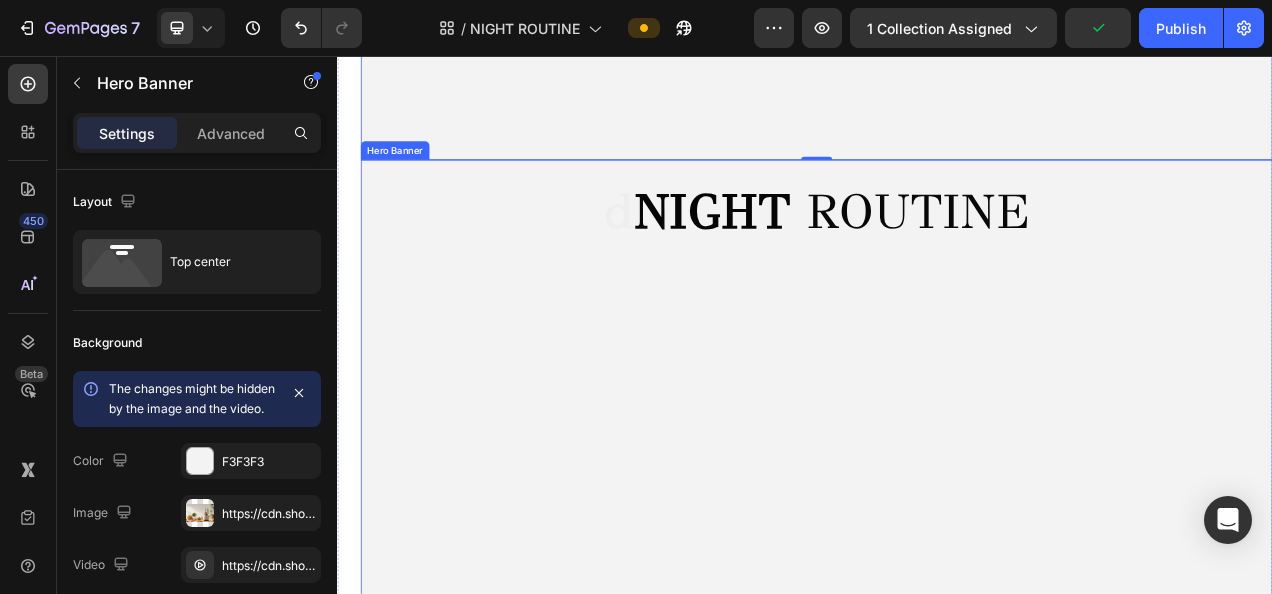 click on "d NIGHT   ROUTINE Heading" at bounding box center (952, 276) 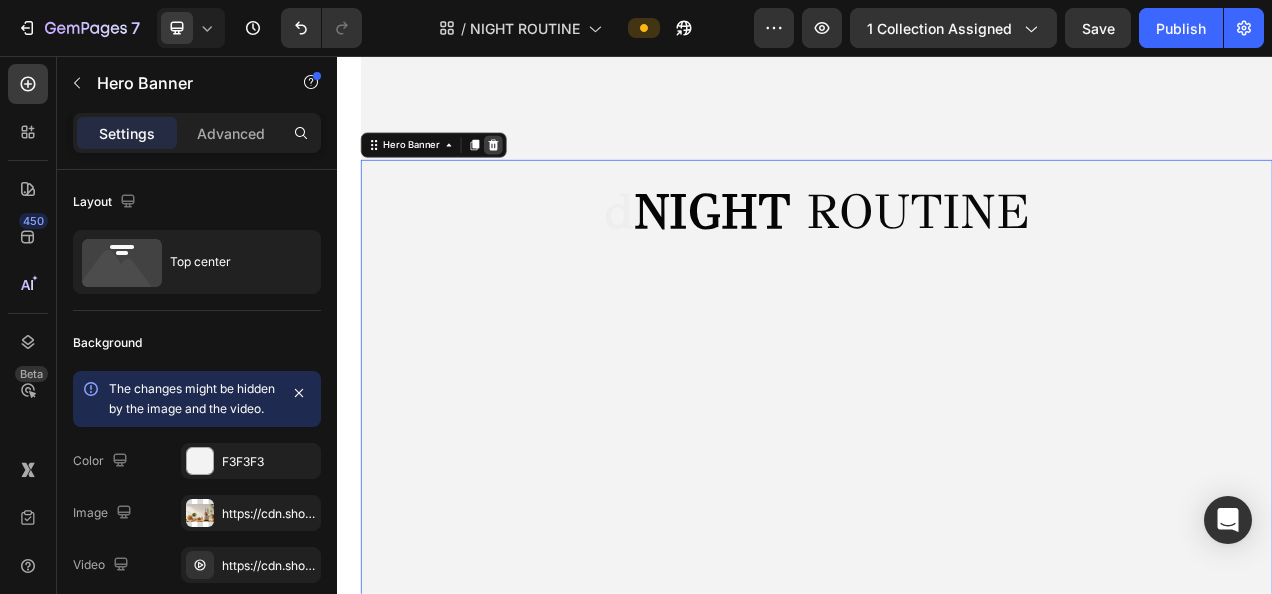 click at bounding box center (537, 170) 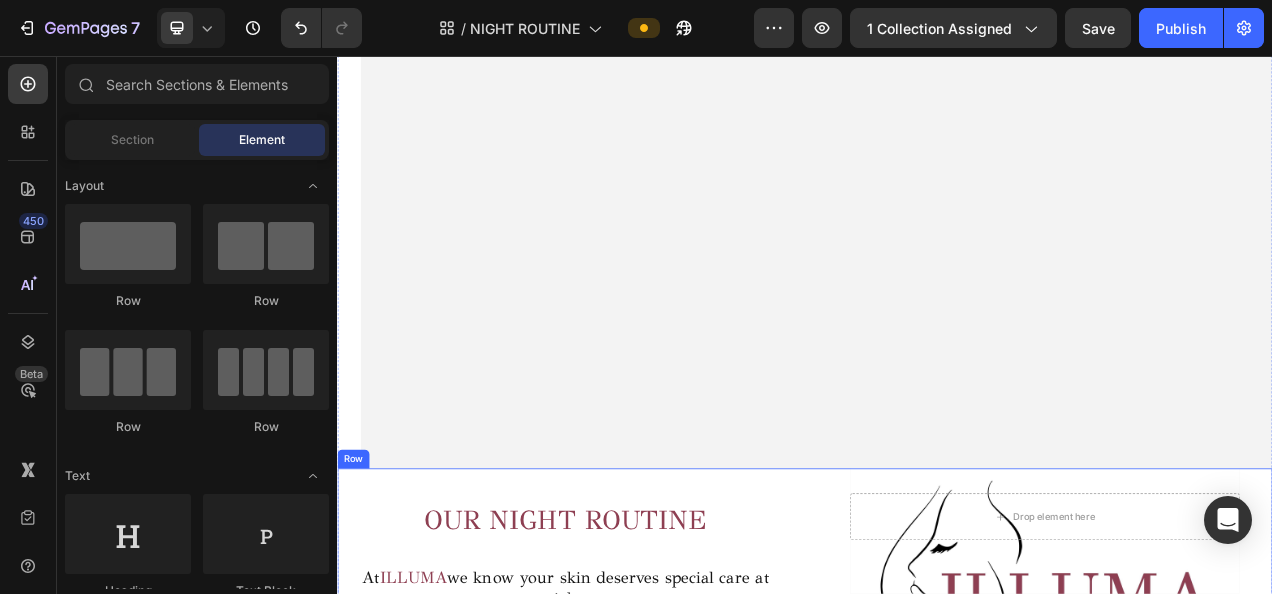 scroll, scrollTop: 0, scrollLeft: 0, axis: both 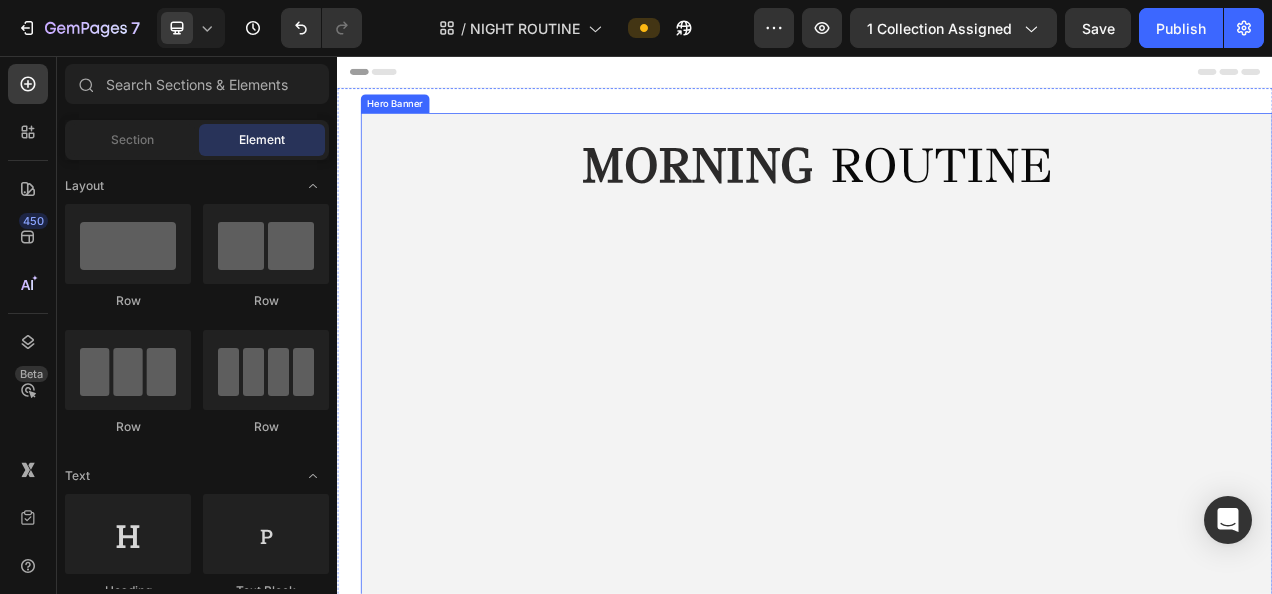 click at bounding box center [952, 458] 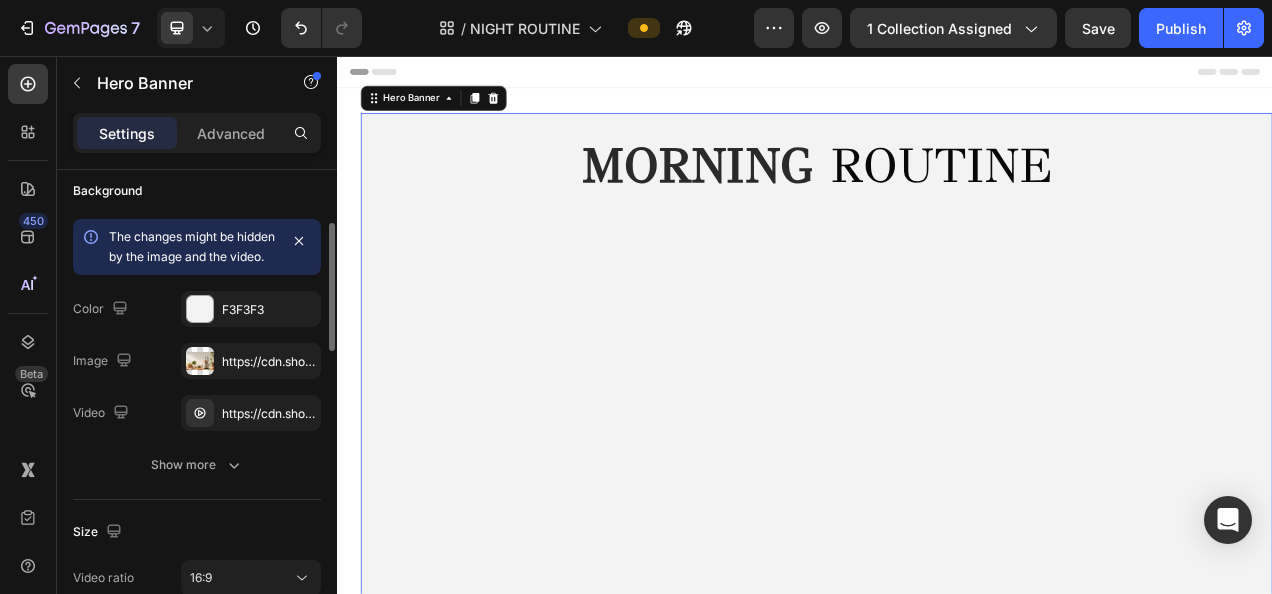 scroll, scrollTop: 162, scrollLeft: 0, axis: vertical 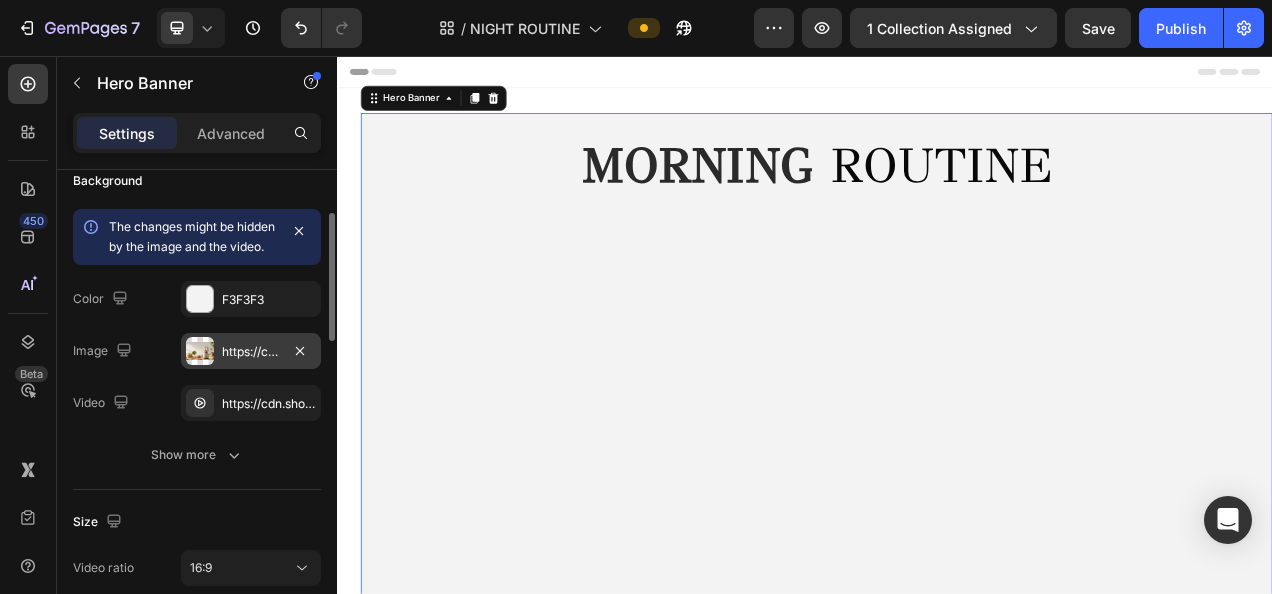 click on "https://cdn.shopify.com/s/files/1/2005/9307/files/gempages_432750572815254551-4f6a2af5-dba6-4285-88ae-8e45c8ff038a.png?v=1721211472" at bounding box center [251, 352] 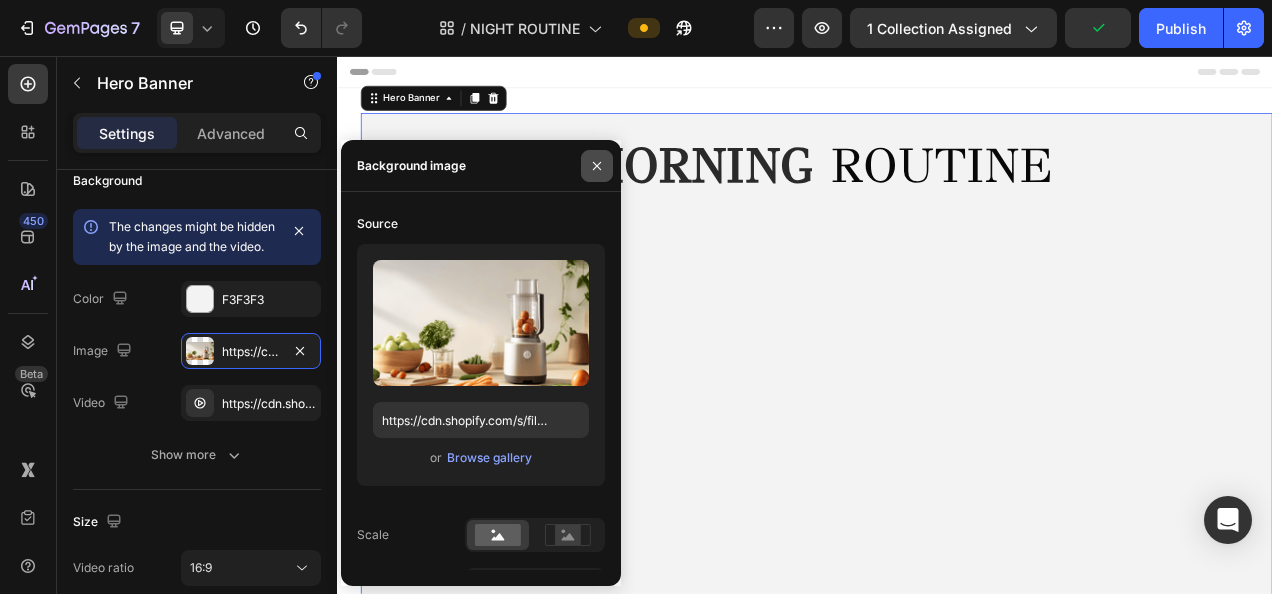 click at bounding box center (597, 166) 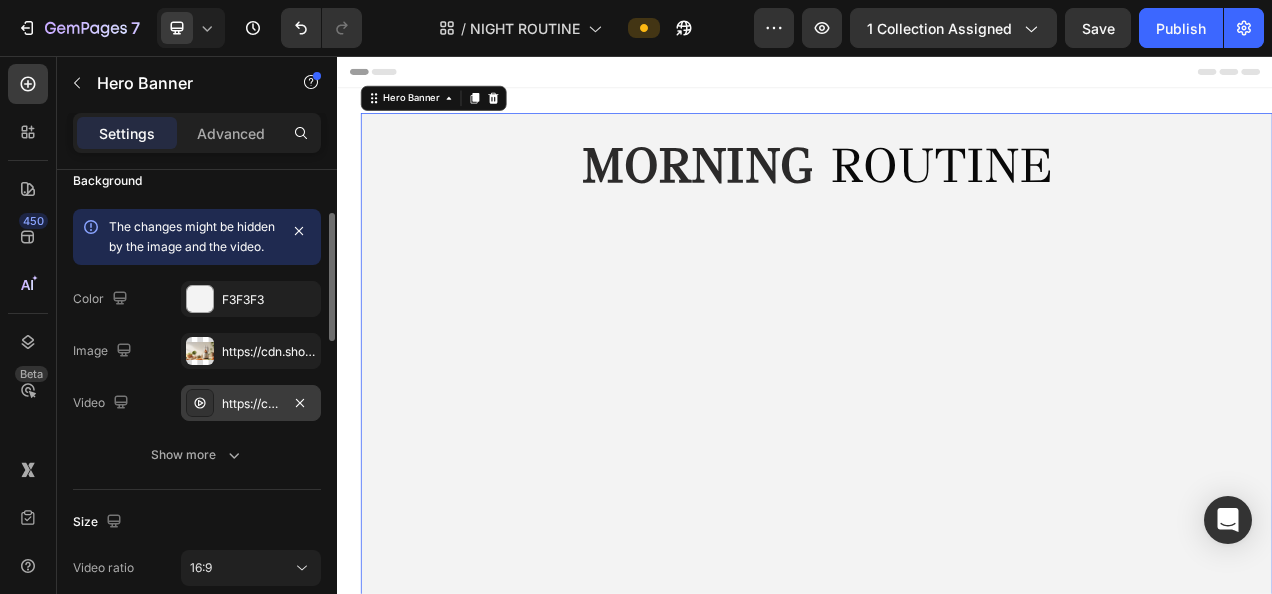 click 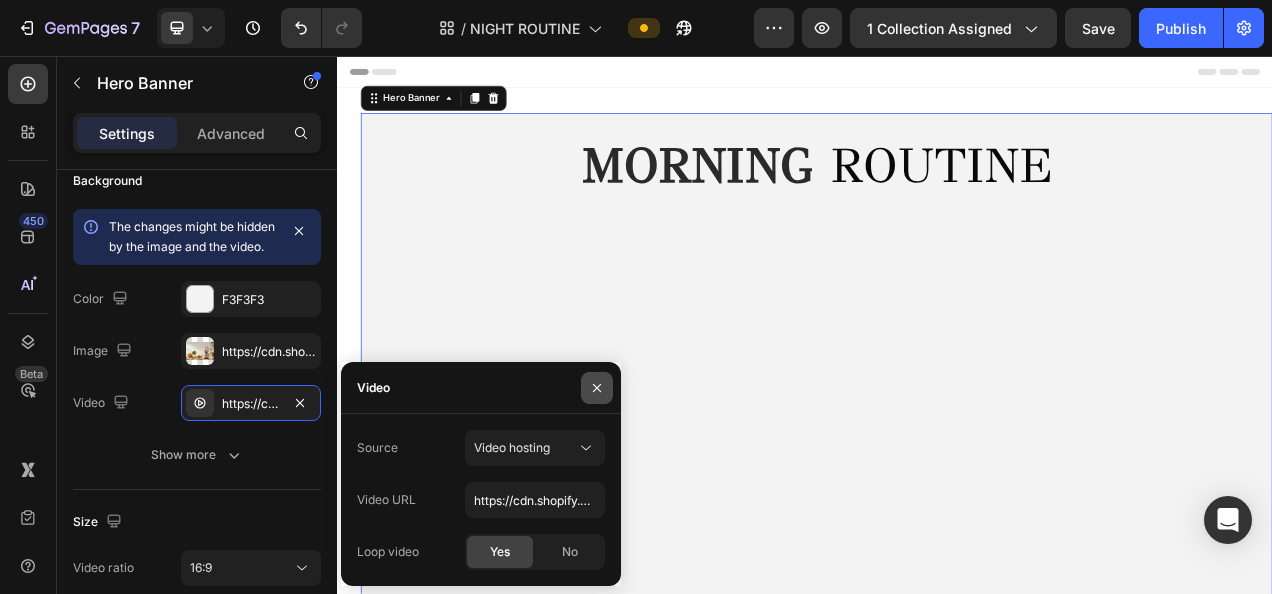 click 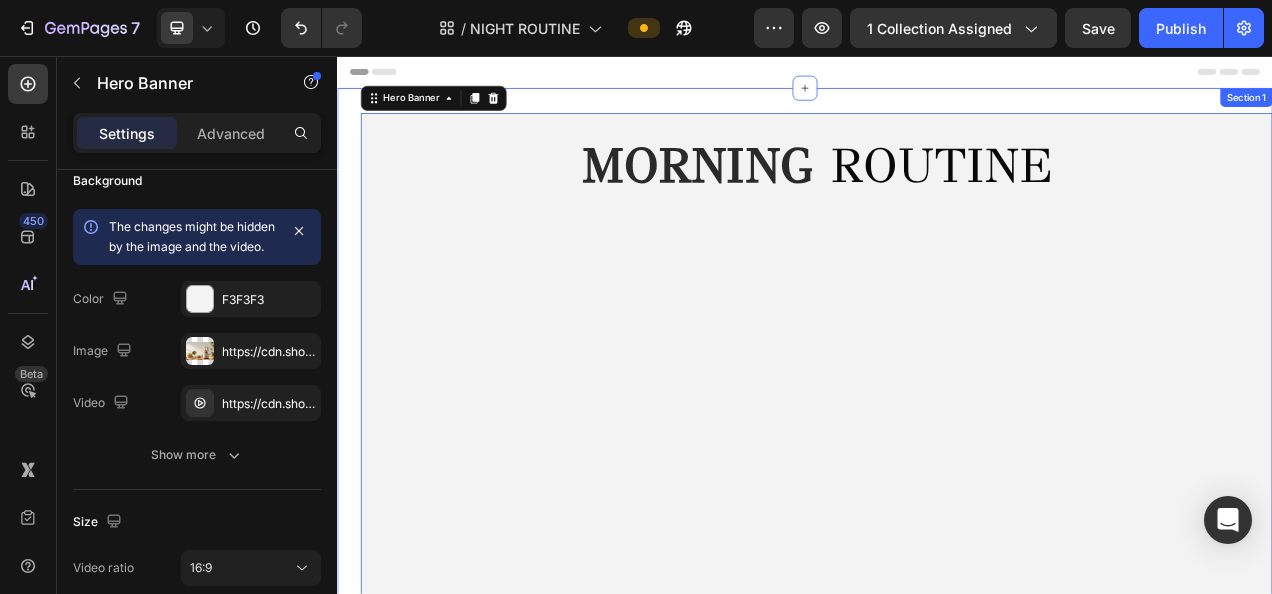 click on "MORNING   ROUTINE Heading Hero Banner   0
Row Image WATERMELON Night Cleaner  Text block Image Row Image  HYALURONIC 4 Serum  Text block Row Image Image SLEEP COLLAGEN Cream Text block Row Image Image SLEEP SUPPORT  Nocturne +  Text block Row Image Row OUR NIGHT ROUTINE   Heading At  ILLUMA  we know your skin deserves special care at night. Each of our 4 products is carefully designed to be used together for the best results. Text Block NIGHT  ROUTINE Heading Video At   ILLUMA  we know your skin deserves special care at night. Each of our 4 products is carefully designed to be used together for the best results. Text Block
Drop element here Row Hero Banner Row
Drop element here Row Section 1" at bounding box center [937, 759] 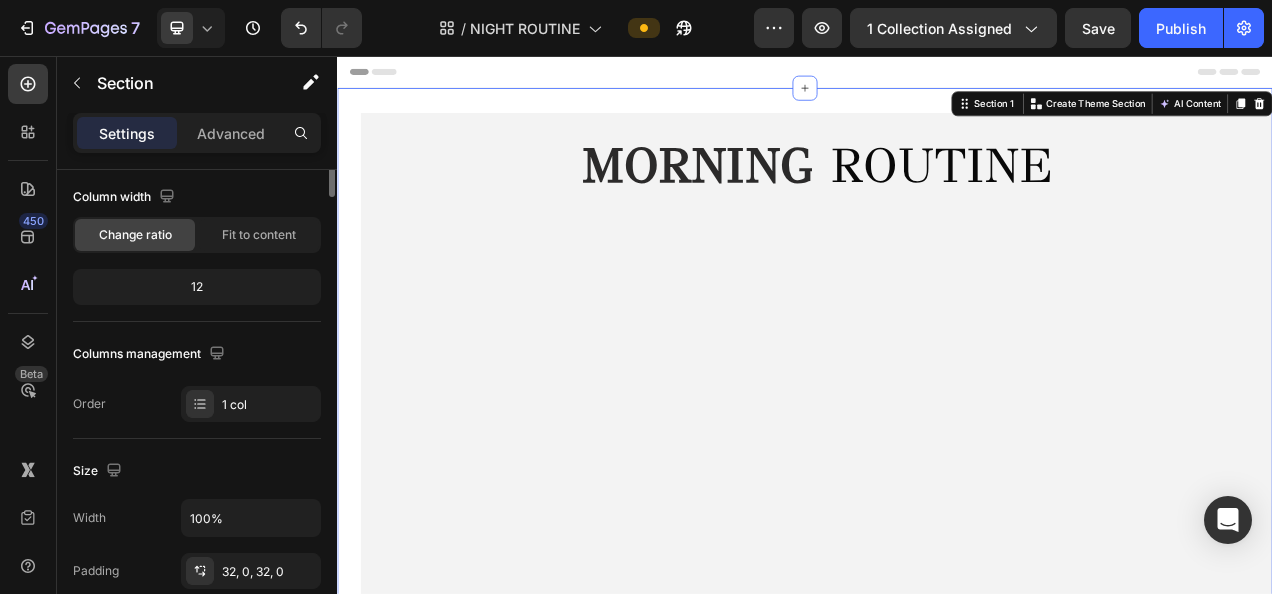 scroll, scrollTop: 0, scrollLeft: 0, axis: both 